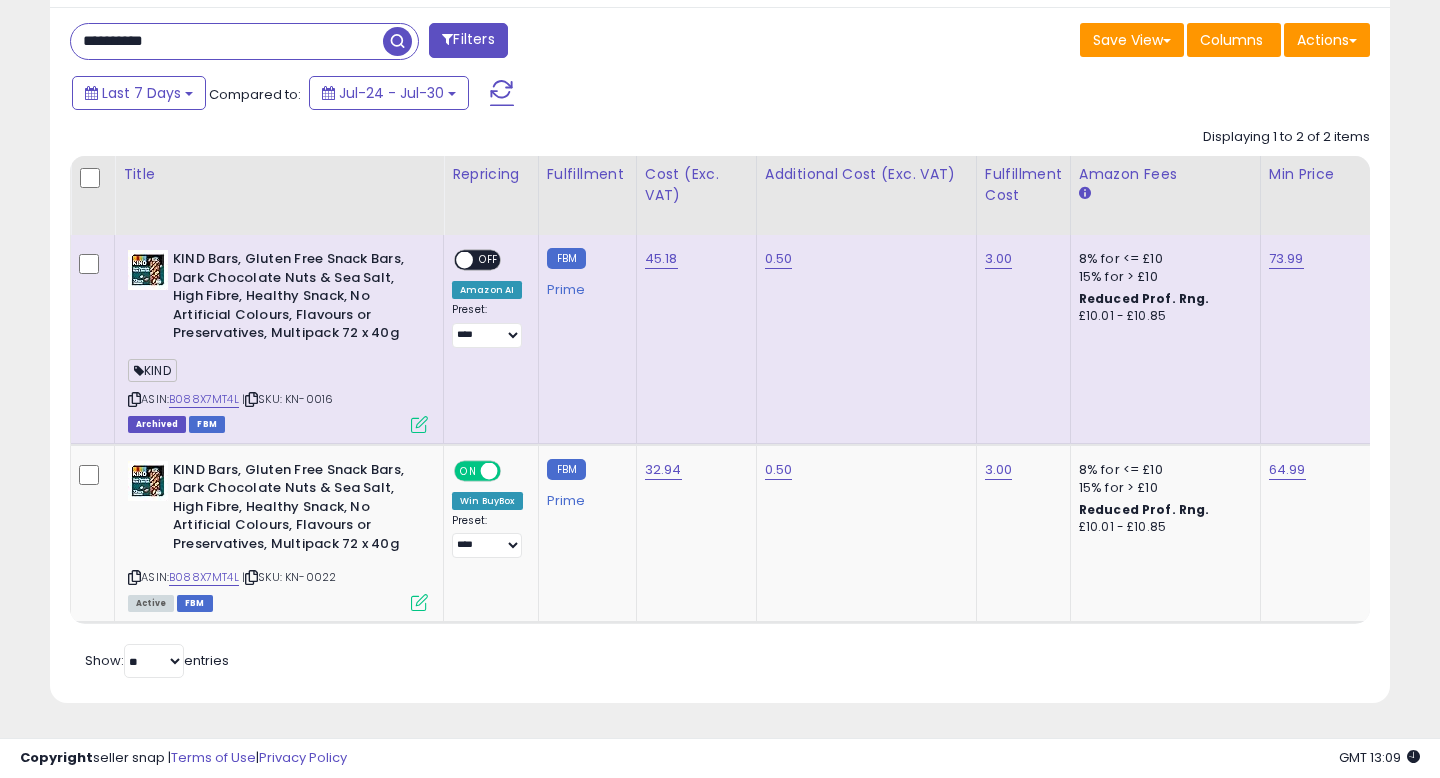 scroll, scrollTop: 815, scrollLeft: 0, axis: vertical 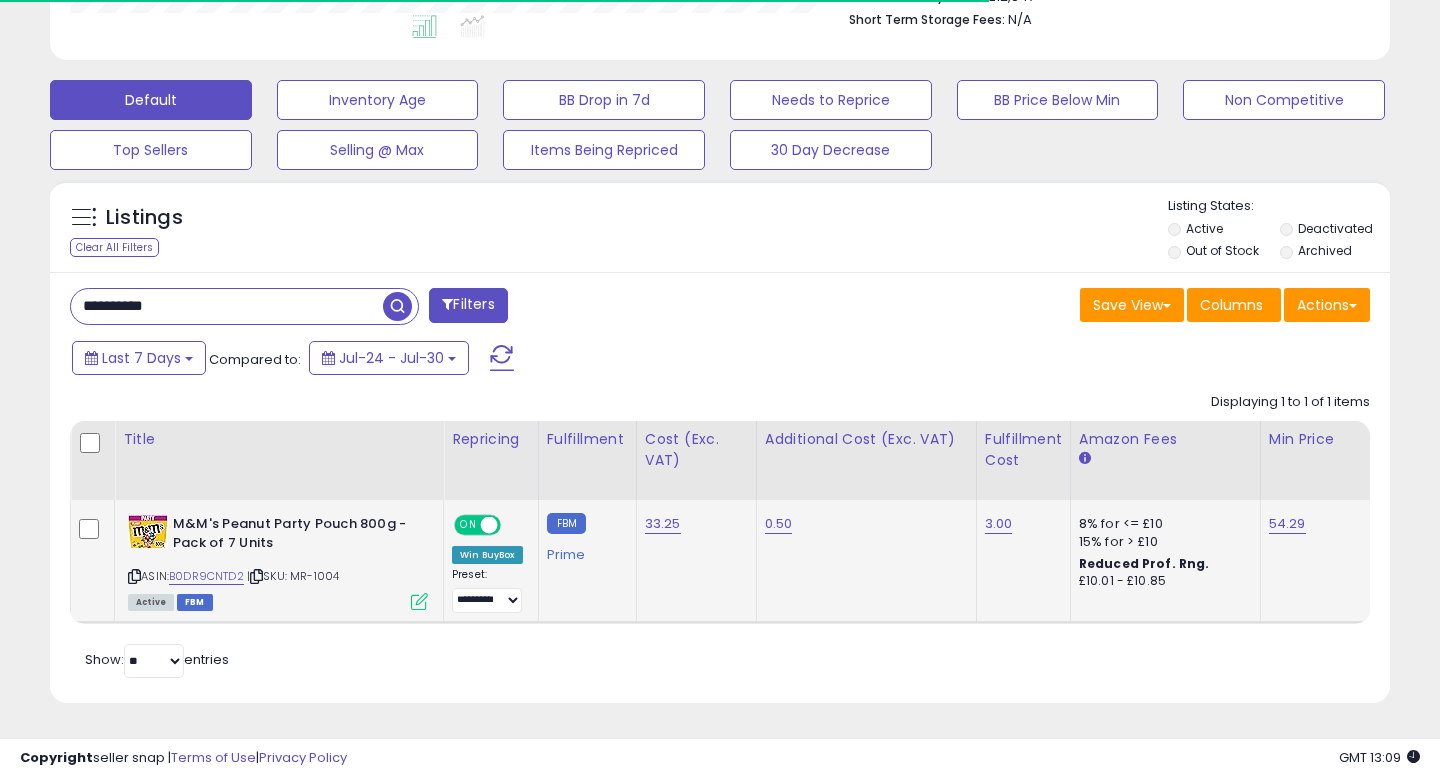 click at bounding box center [419, 601] 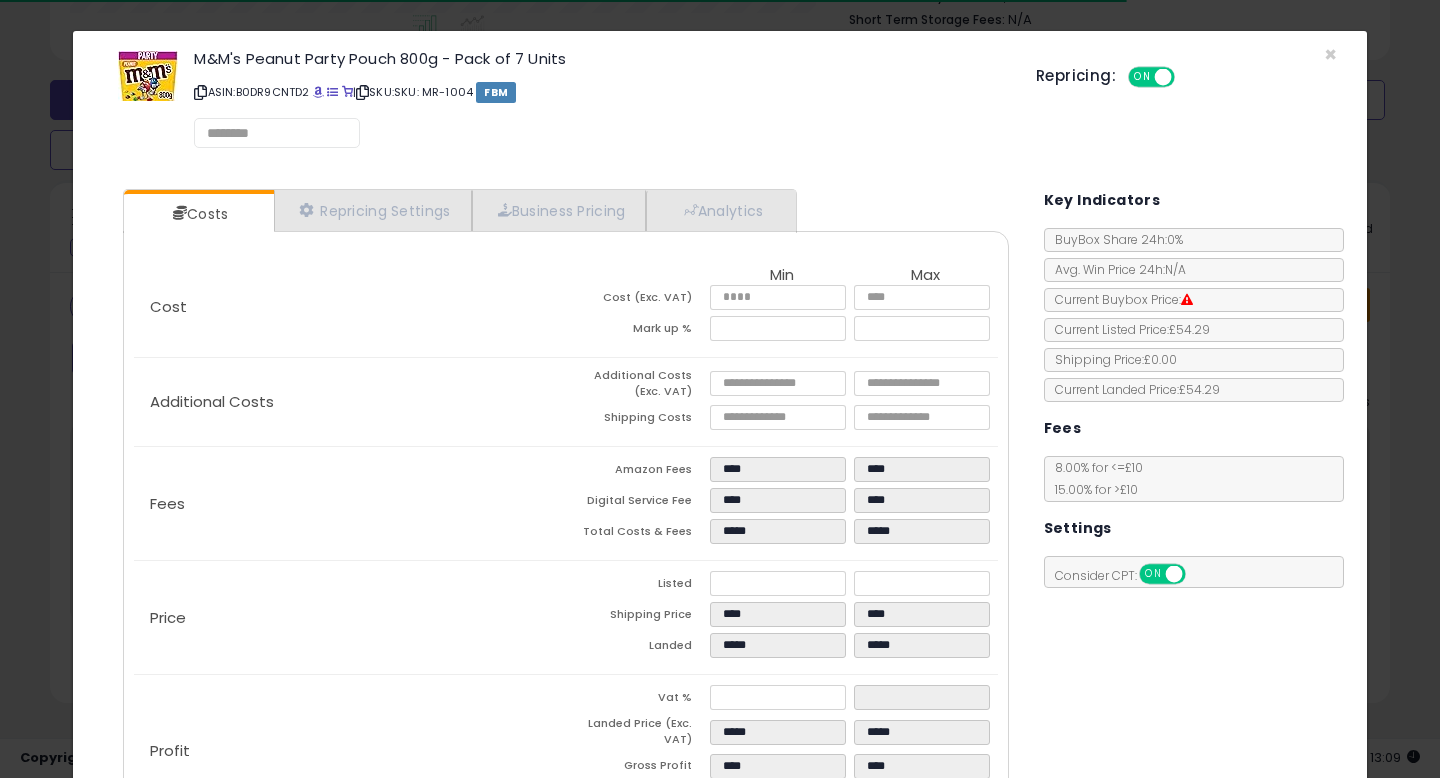 scroll, scrollTop: 999590, scrollLeft: 999224, axis: both 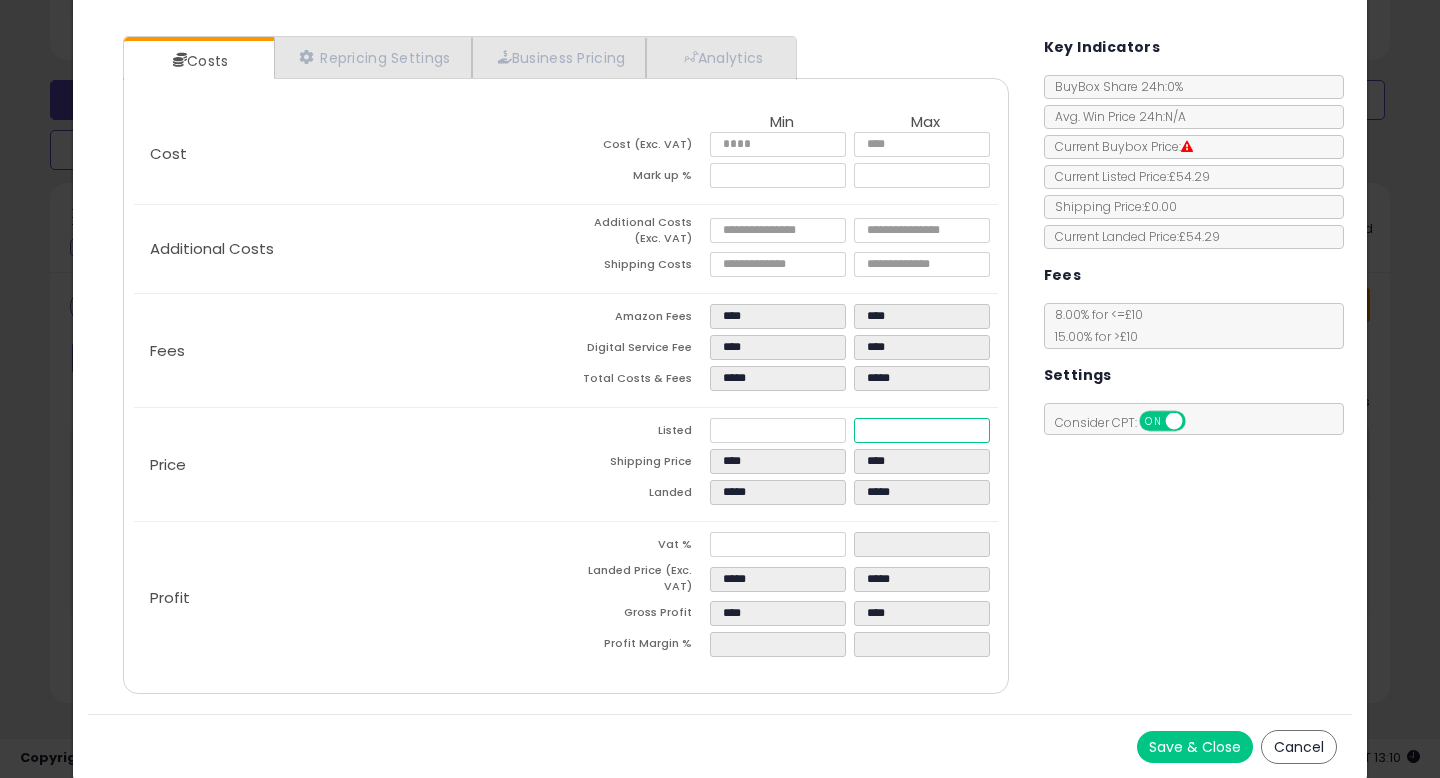 click on "*****" at bounding box center (922, 430) 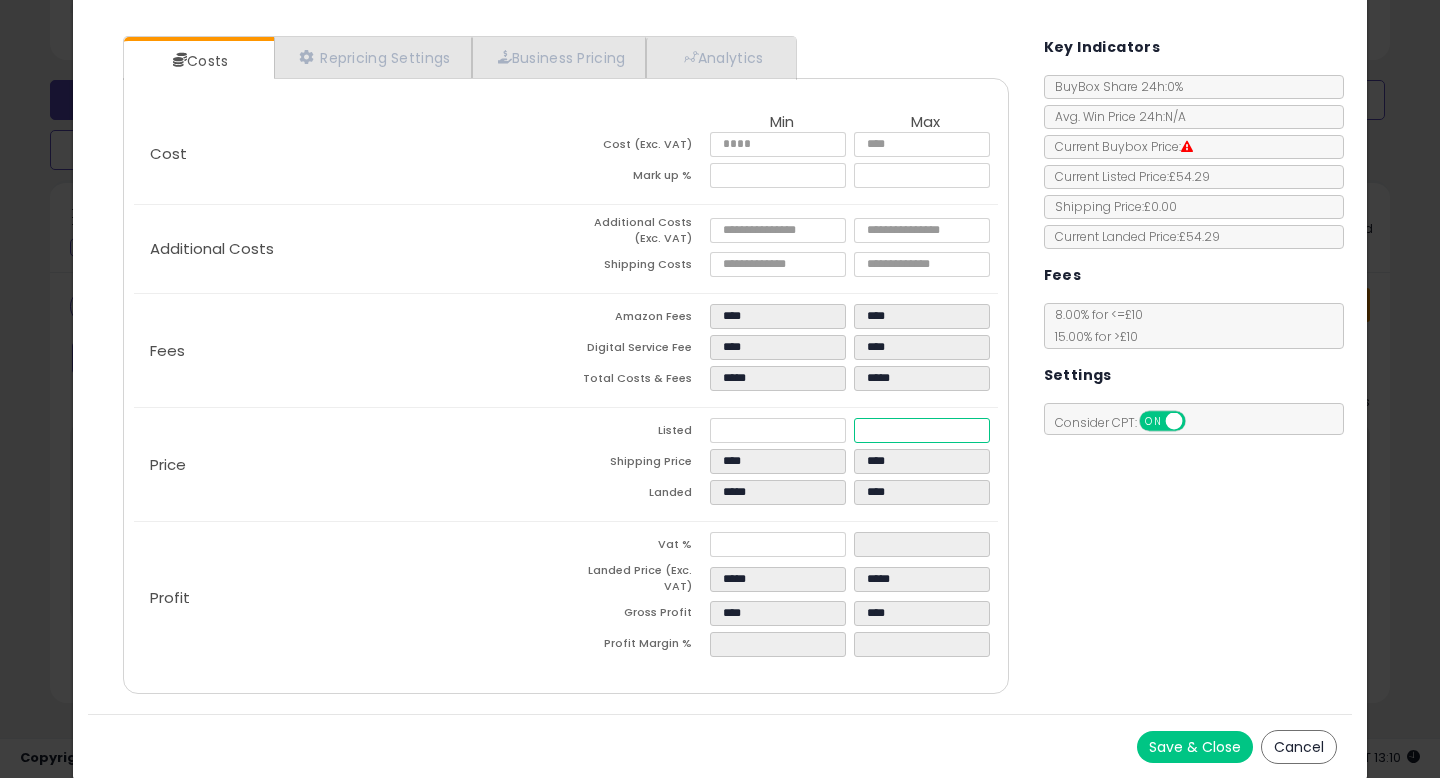 type on "****" 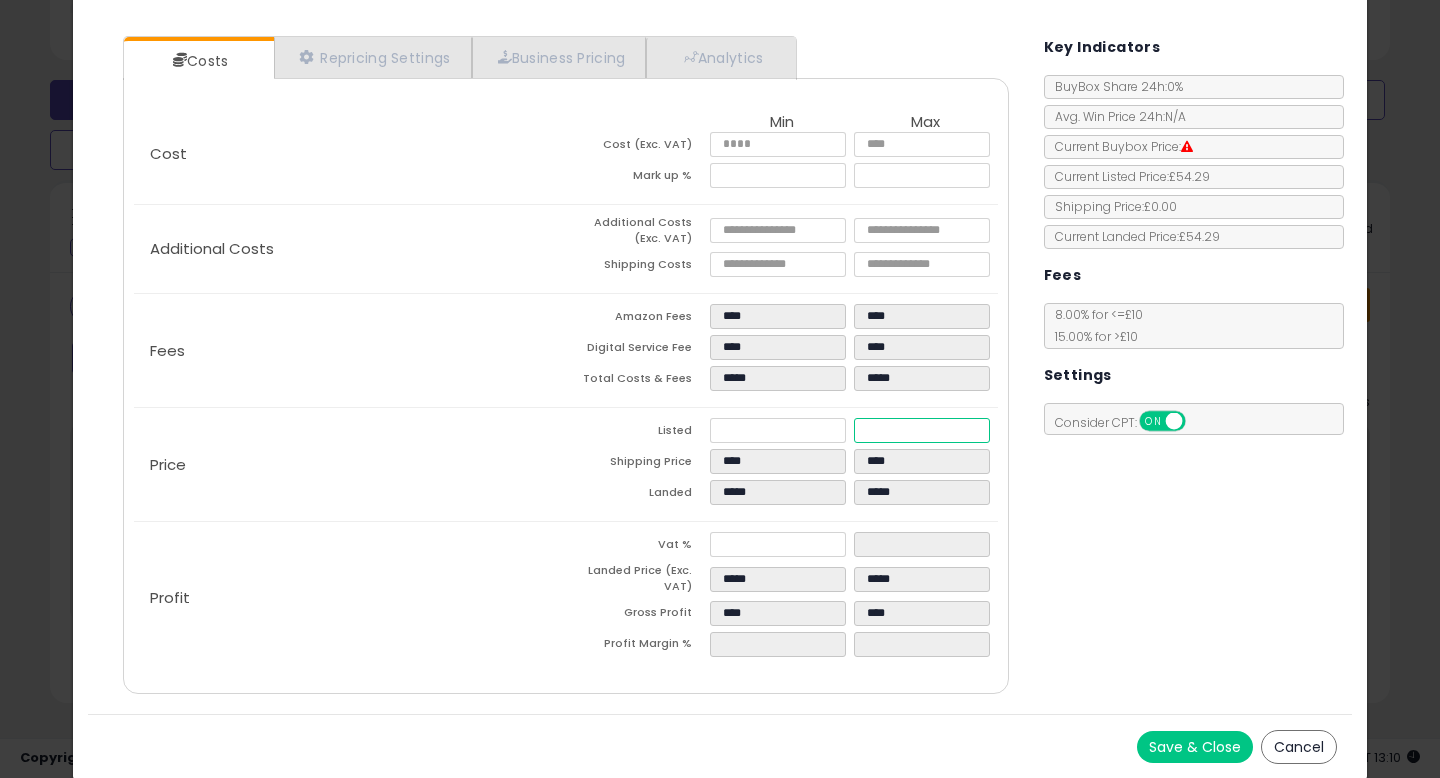 type on "*****" 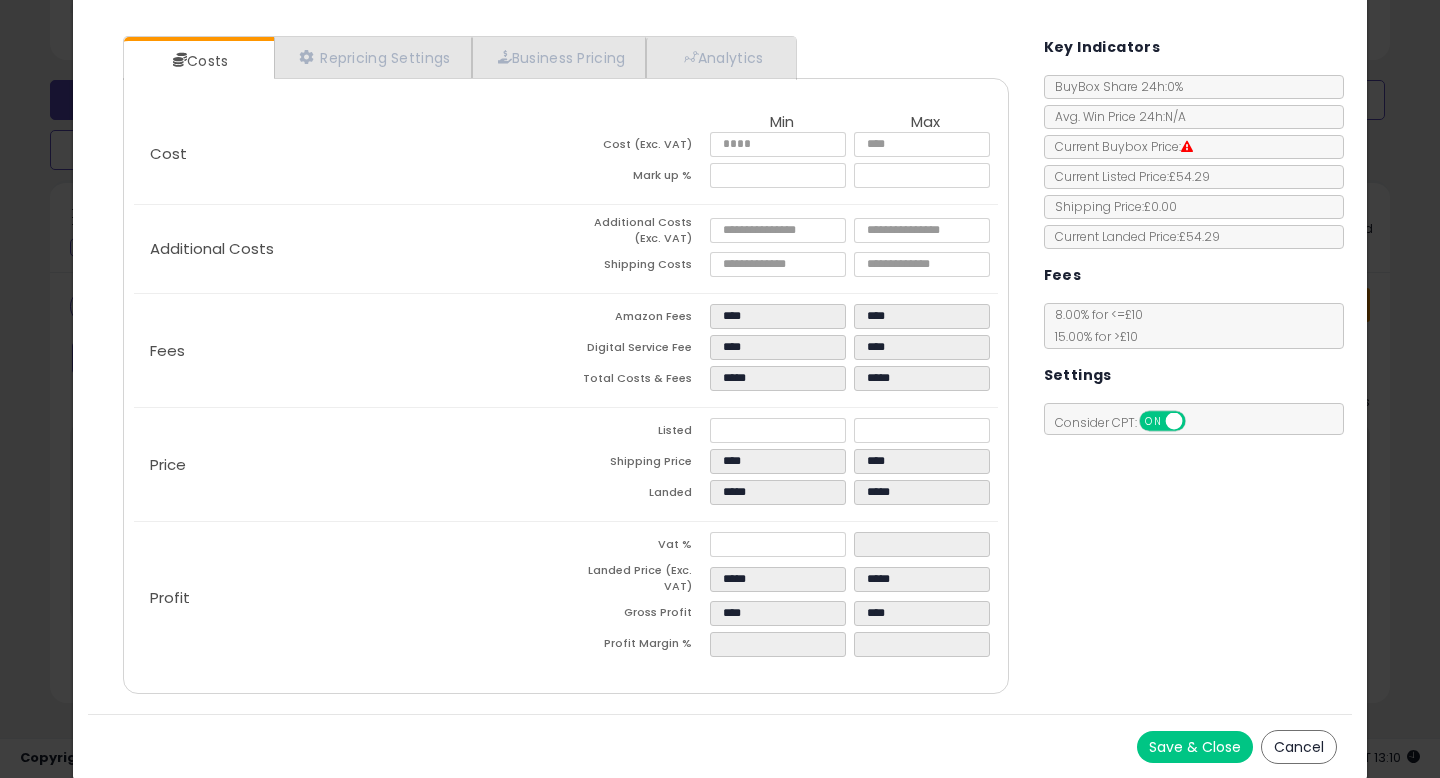 type on "*****" 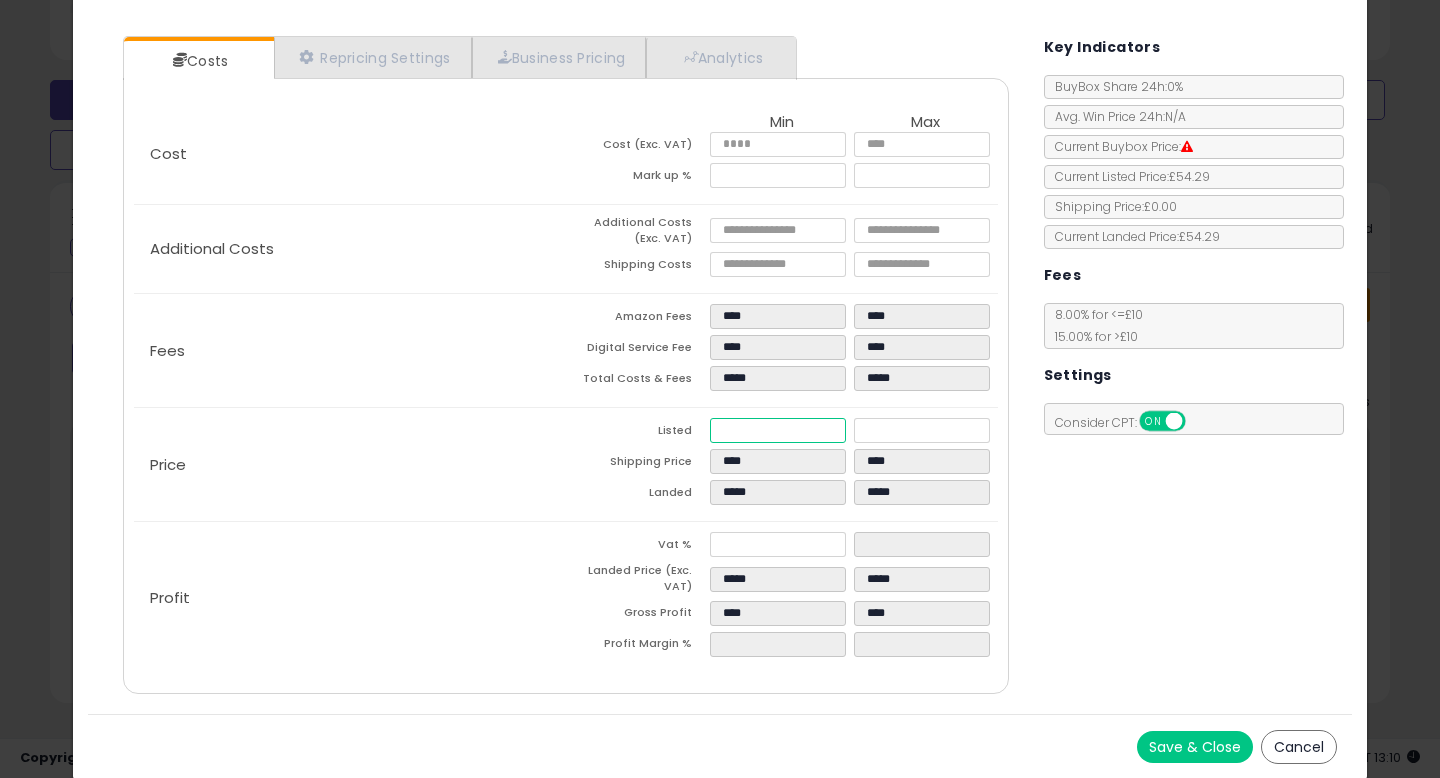 click on "*****" at bounding box center (778, 430) 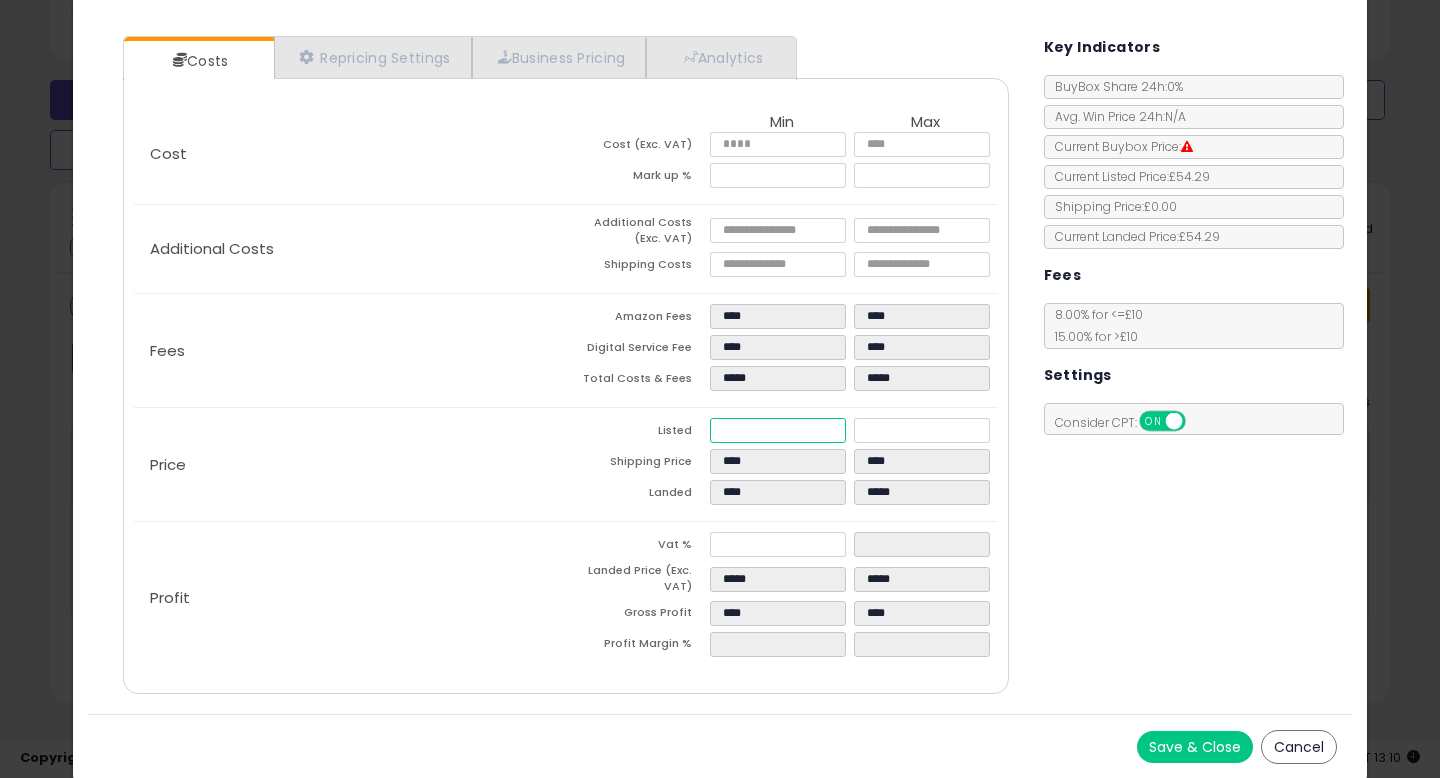 type on "****" 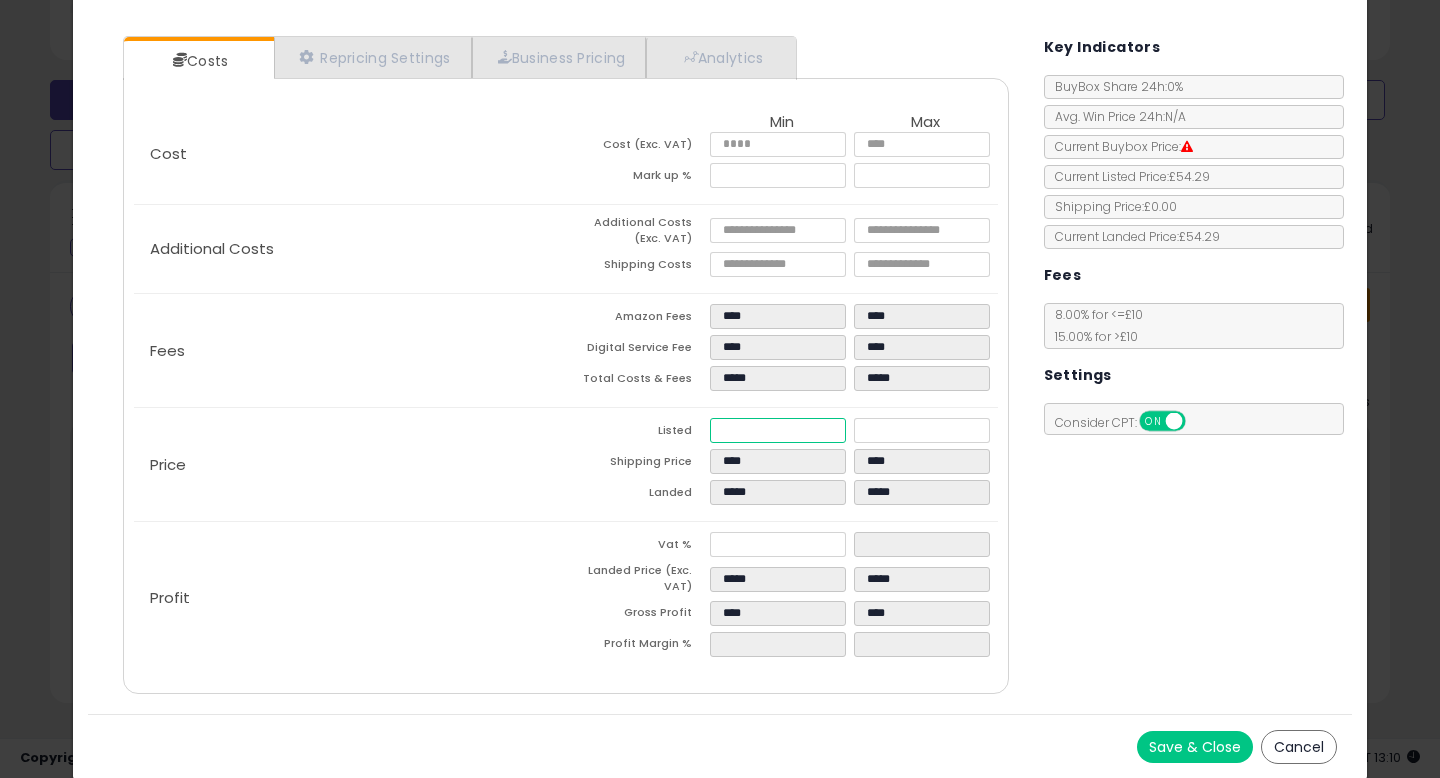 type on "*****" 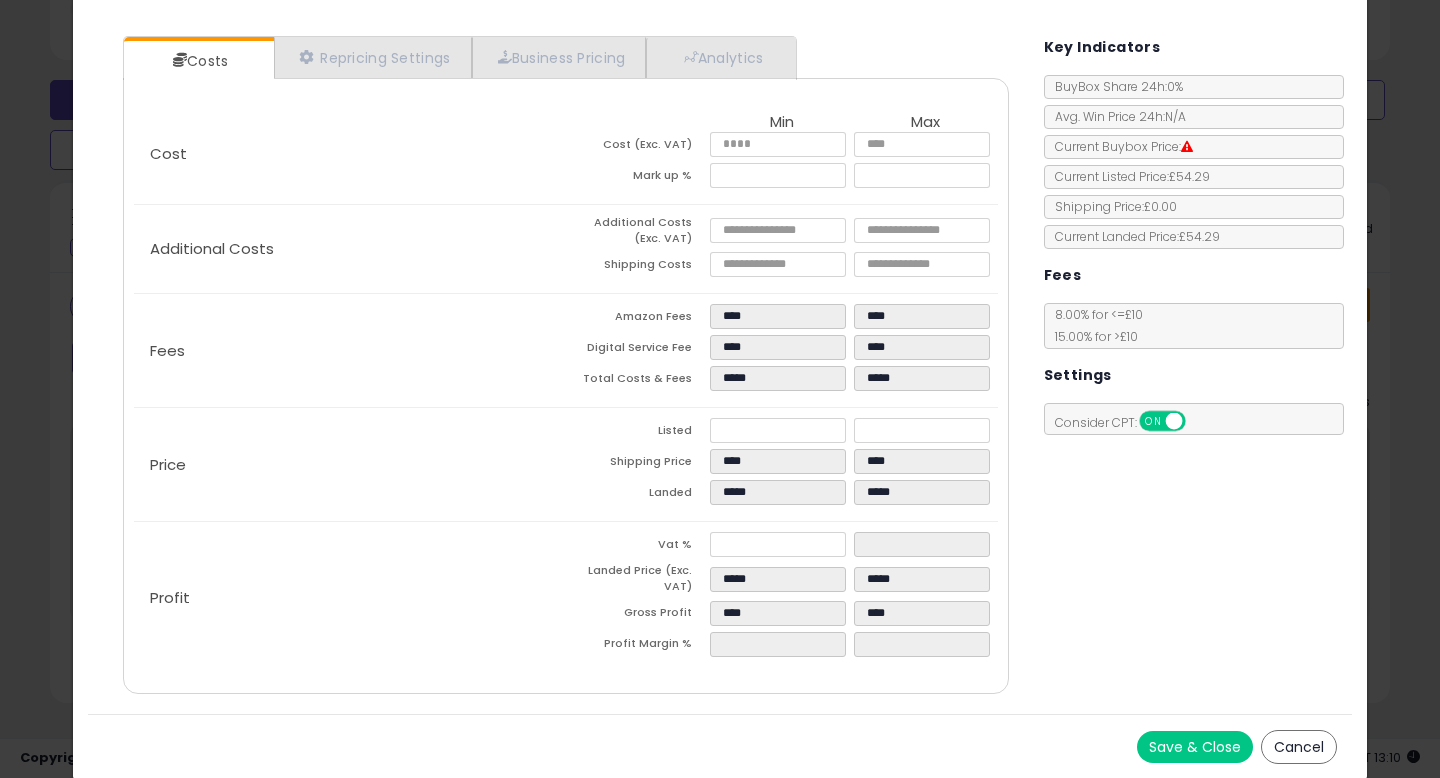 type on "*****" 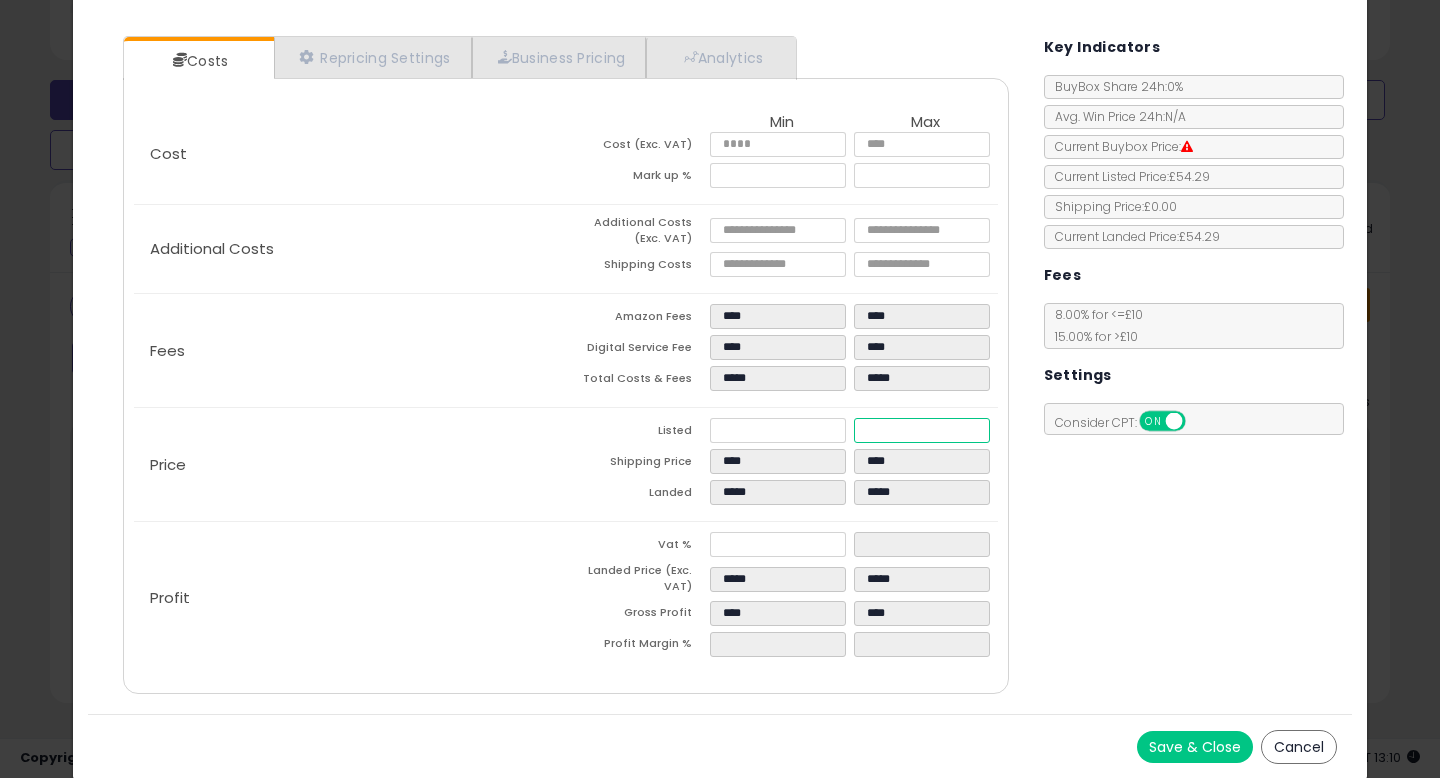 click on "*****" at bounding box center (922, 430) 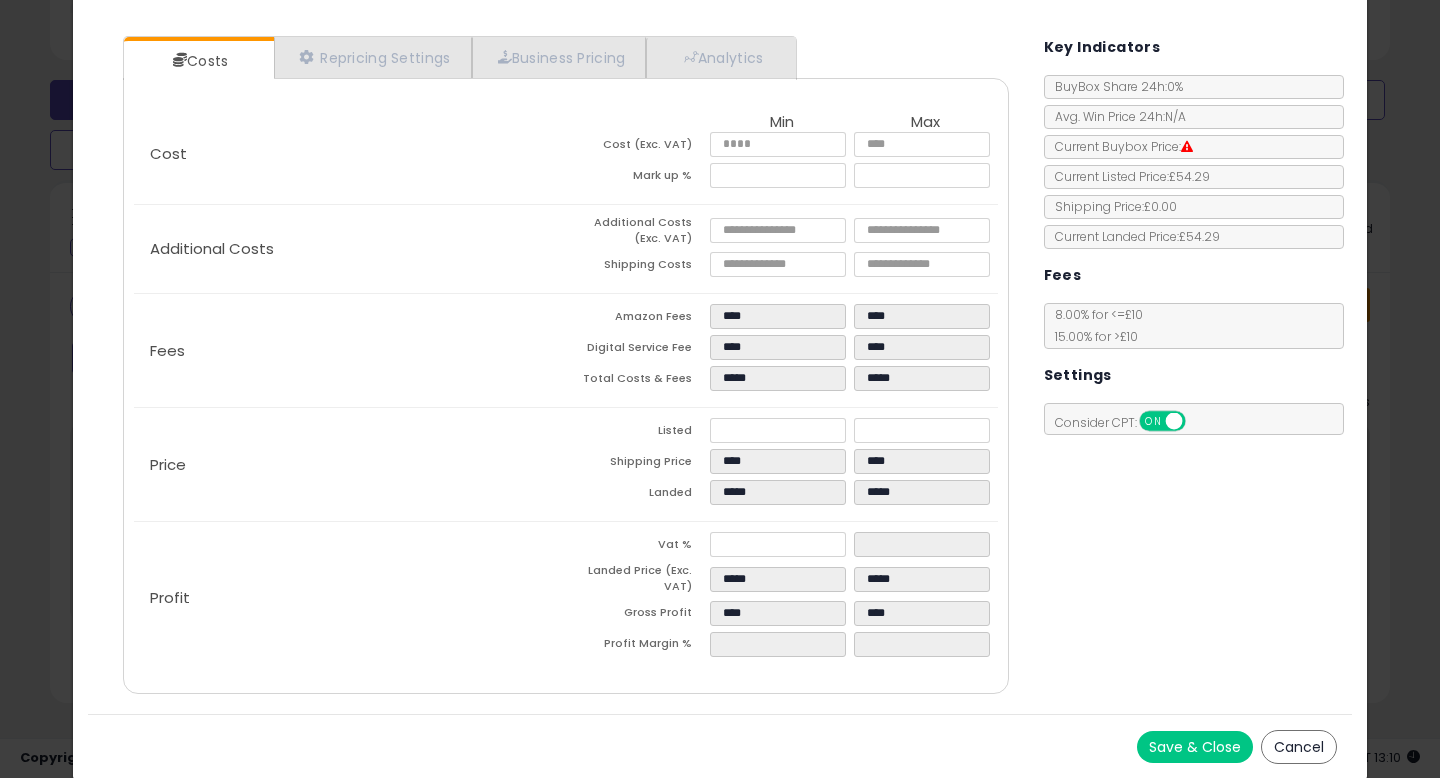 type on "*****" 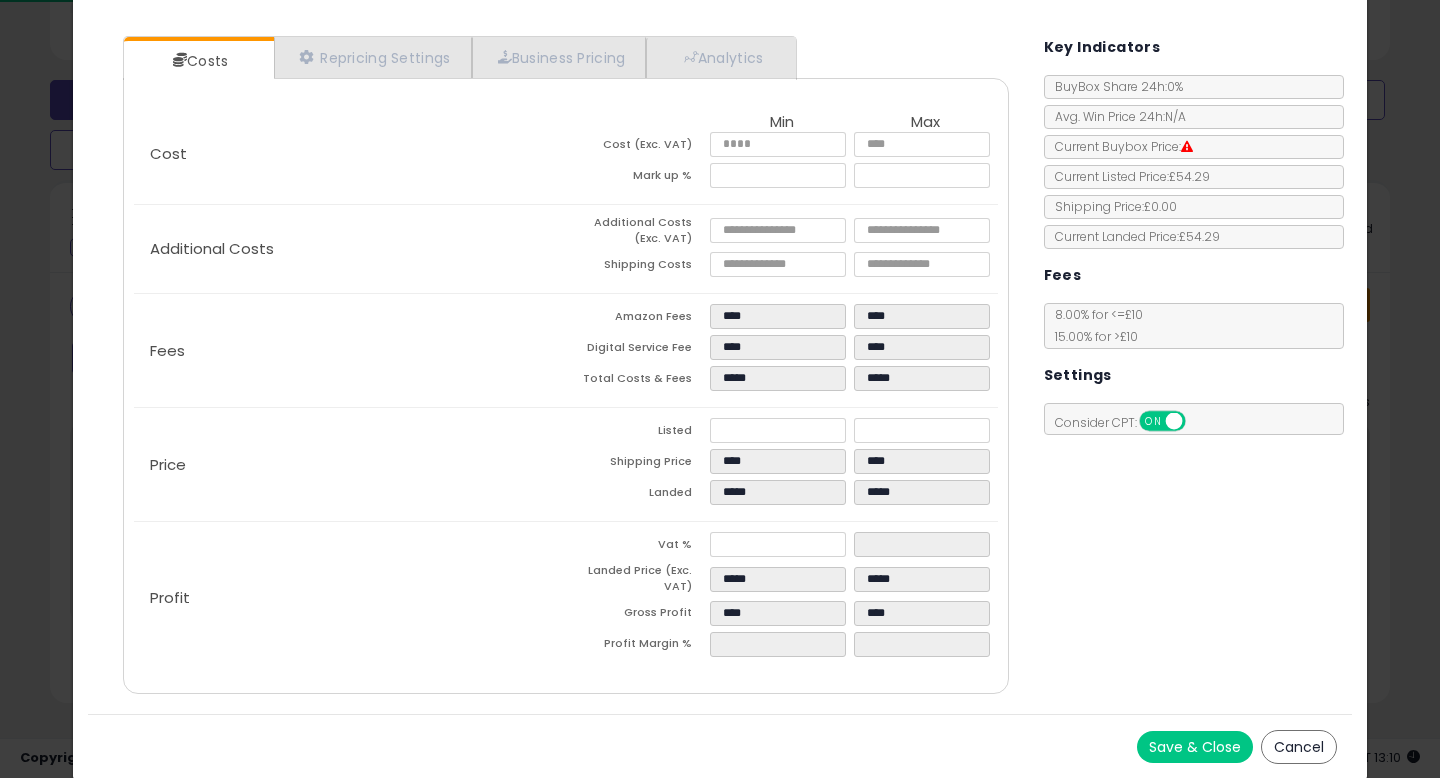 click on "Save & Close" at bounding box center [1195, 747] 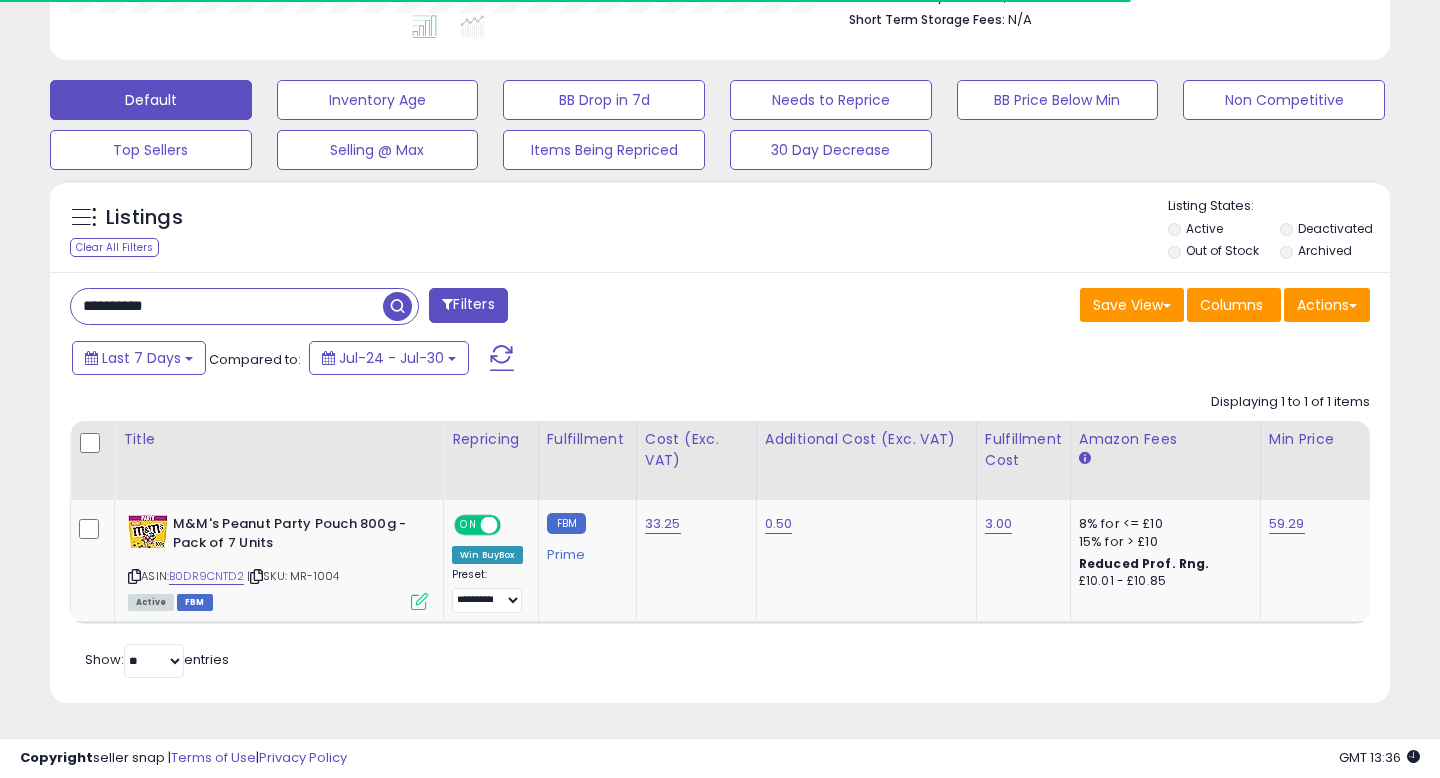 click on "**********" at bounding box center (227, 306) 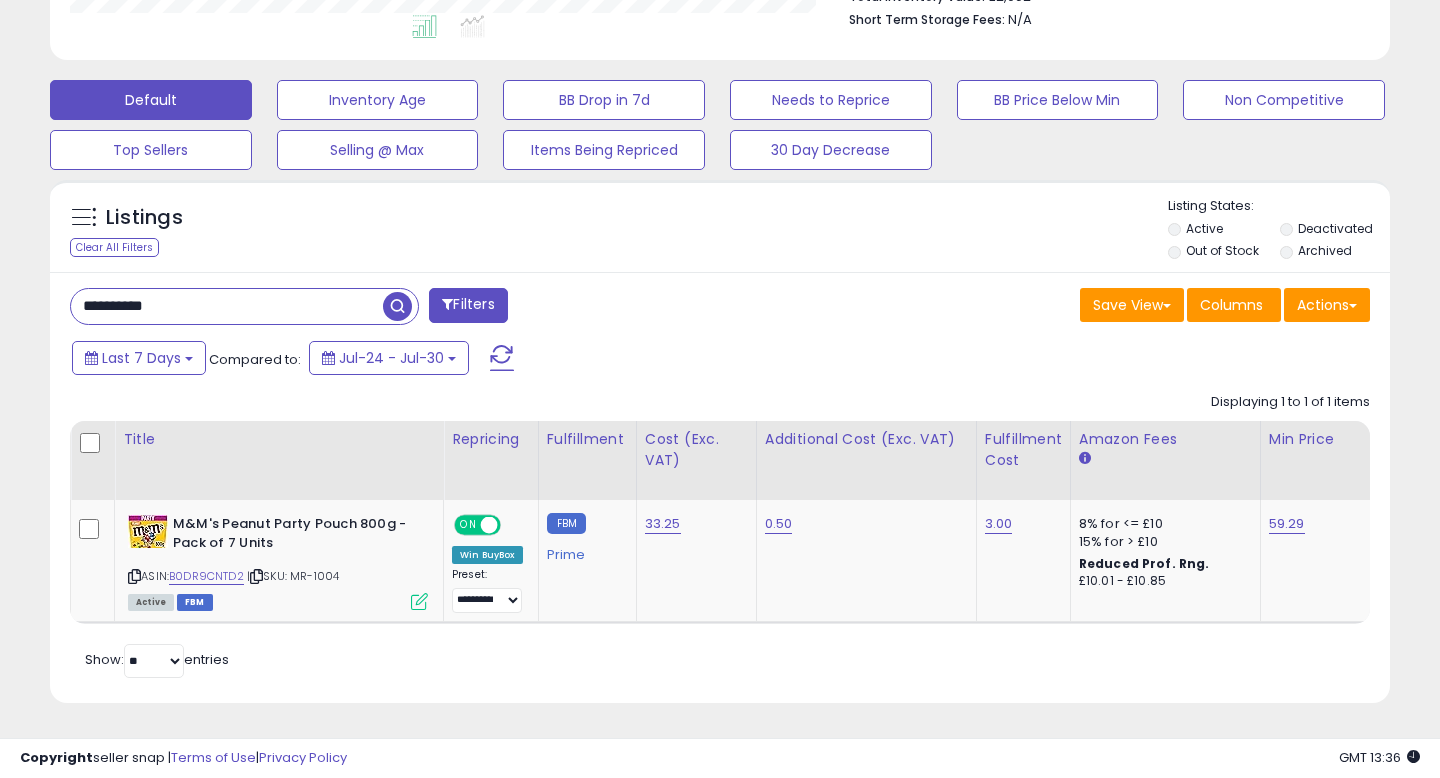click on "**********" at bounding box center [227, 306] 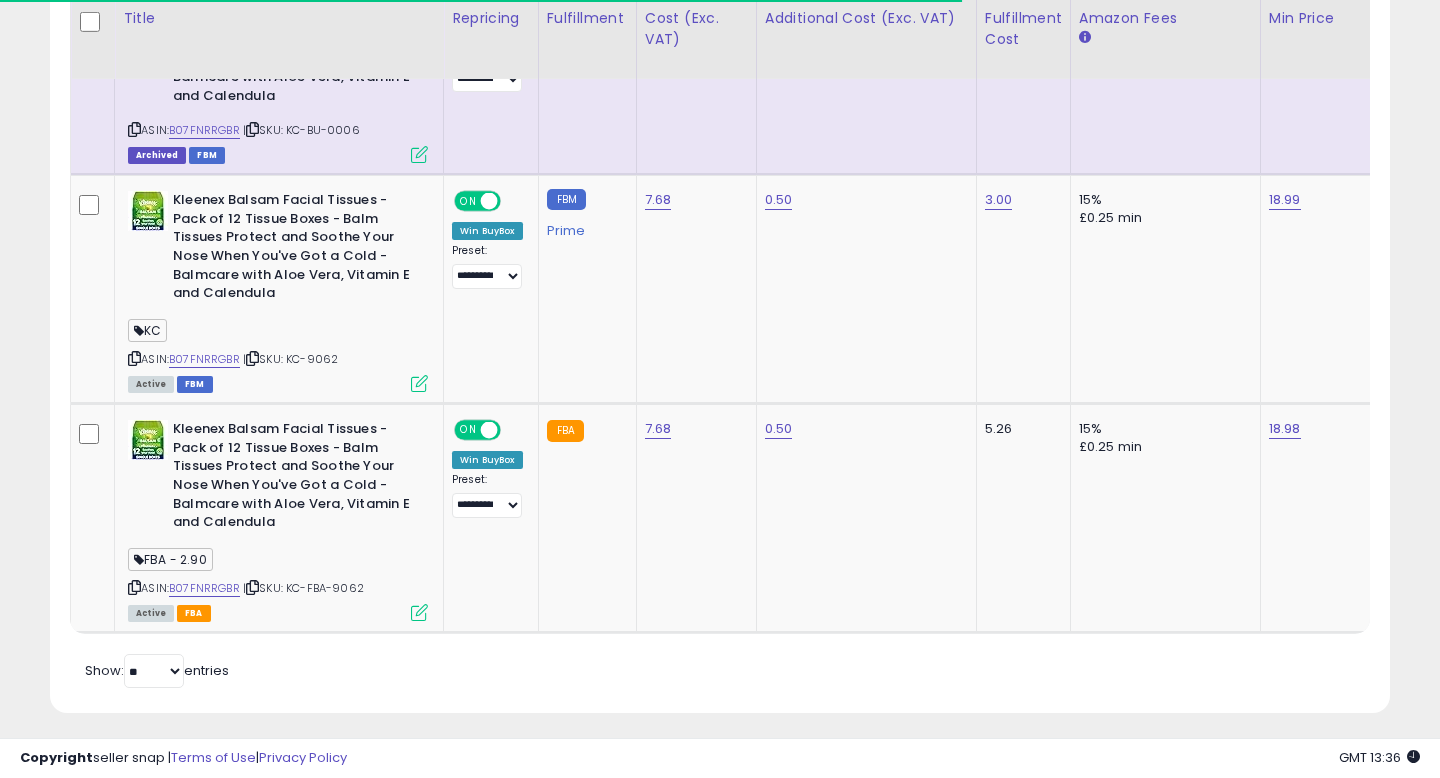 scroll, scrollTop: 1279, scrollLeft: 0, axis: vertical 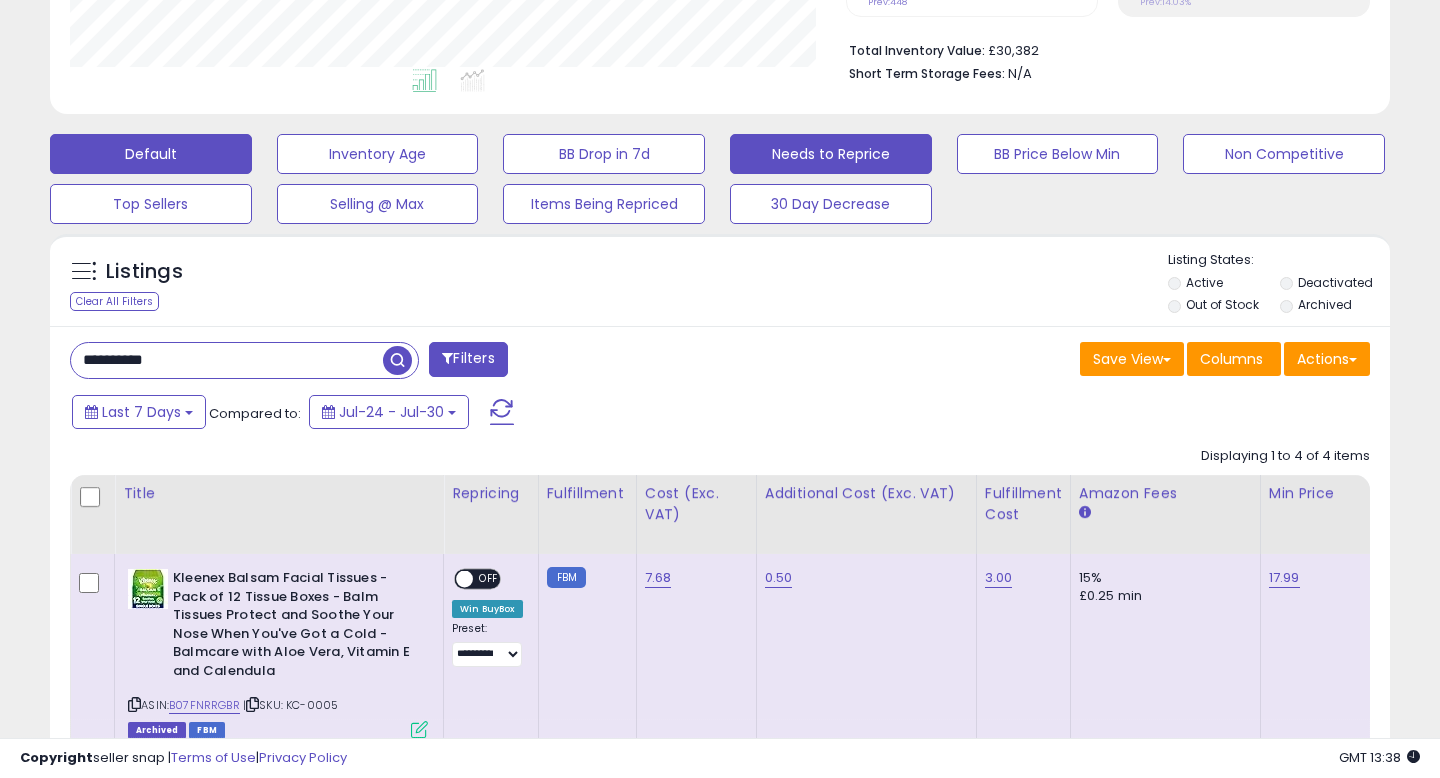 click on "Needs to Reprice" at bounding box center (378, 154) 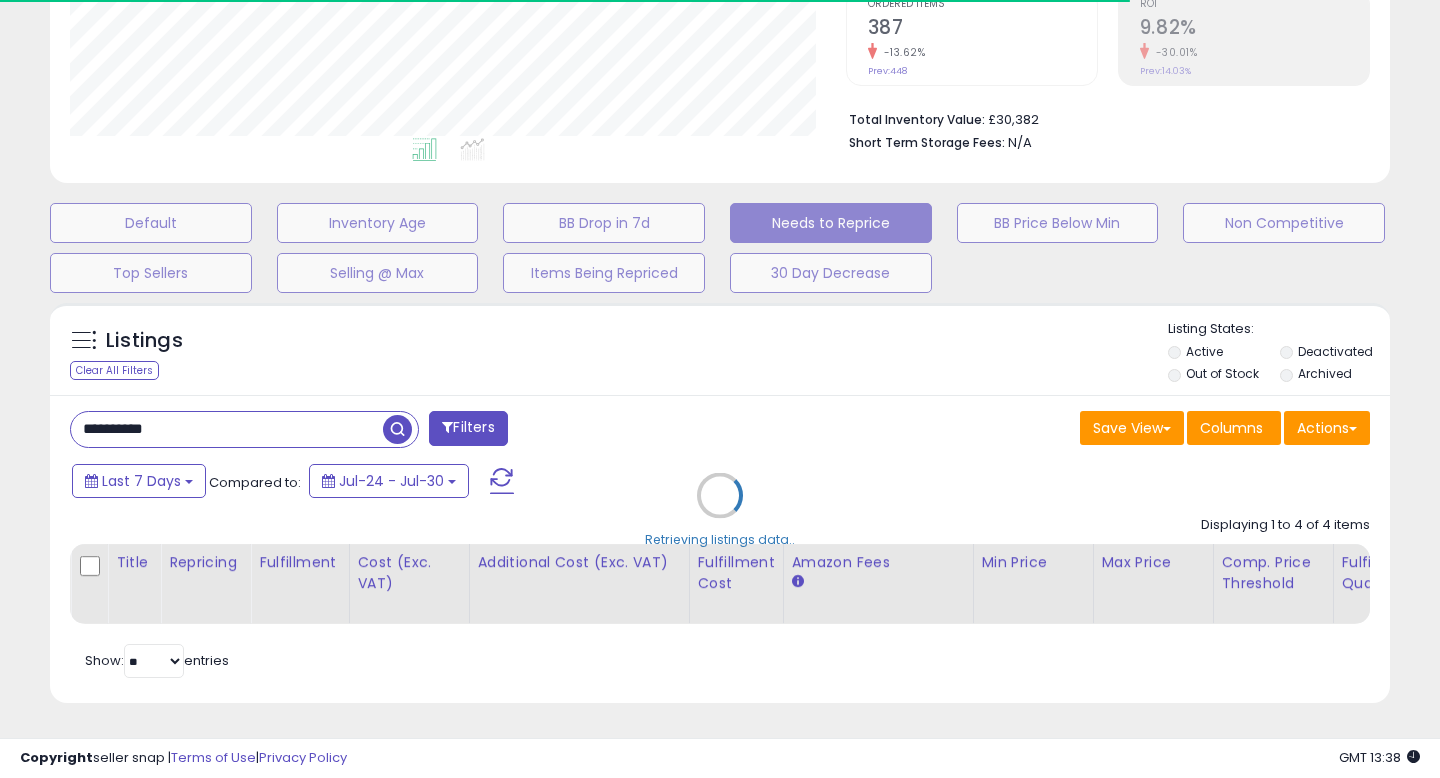 click on "Retrieving listings data.." at bounding box center (720, 510) 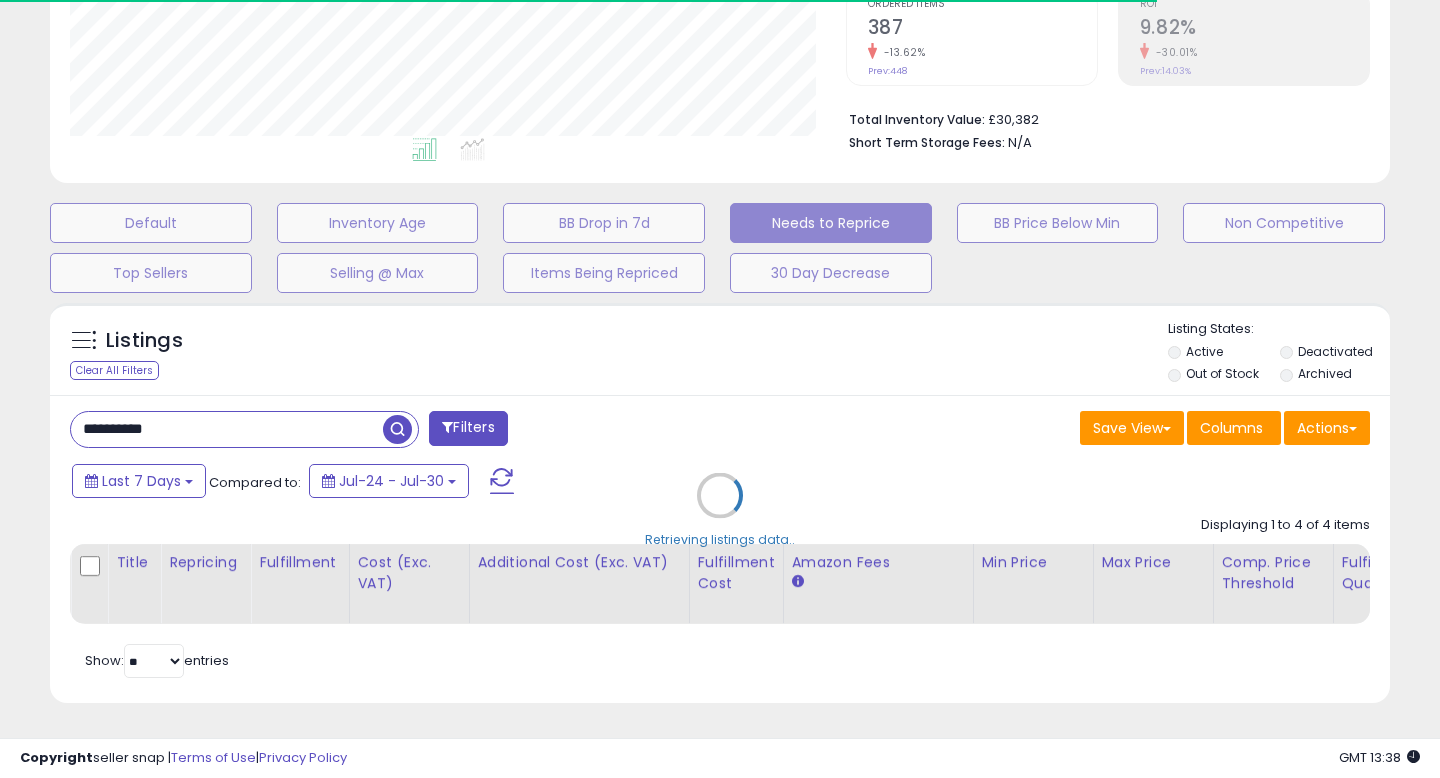 click on "Retrieving listings data.." at bounding box center (720, 510) 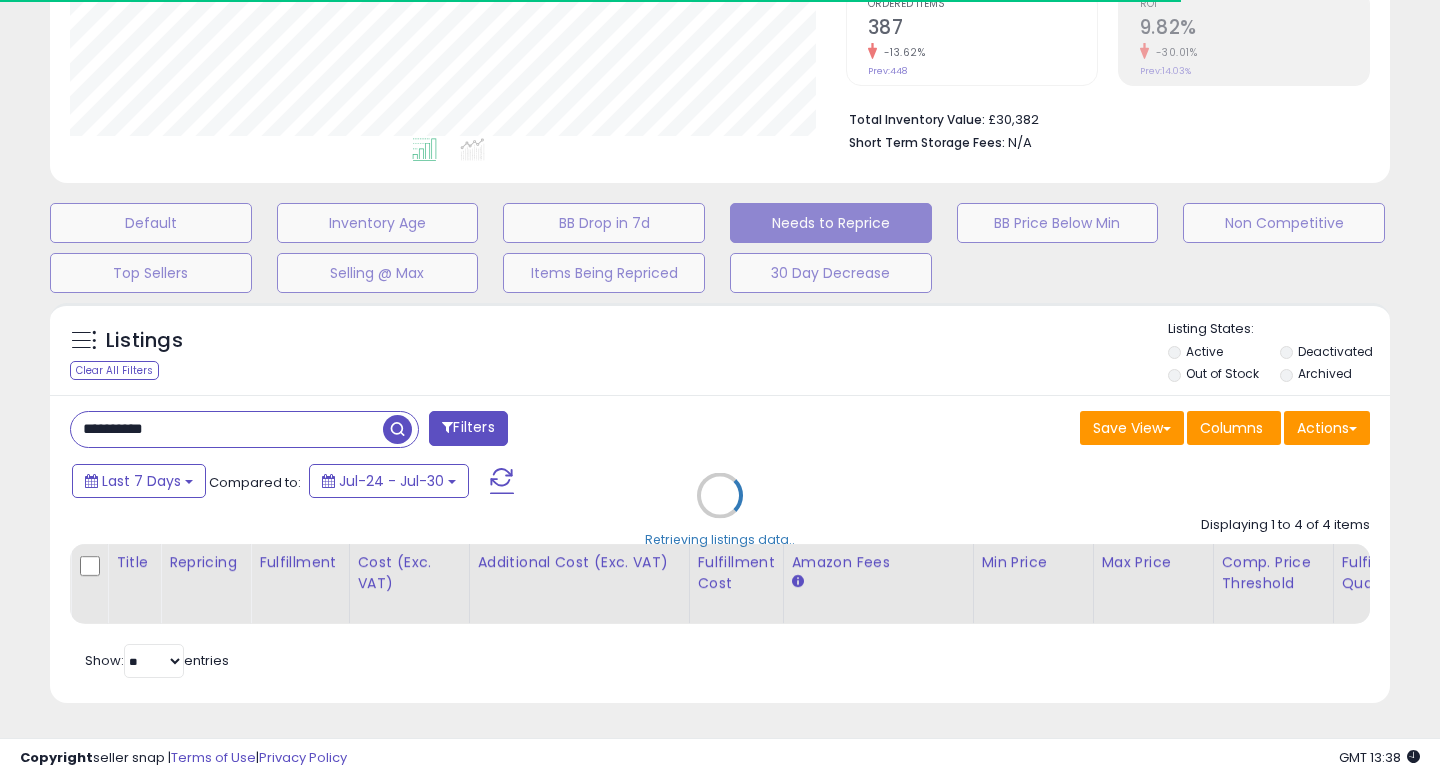 click on "Retrieving listings data.." at bounding box center (720, 510) 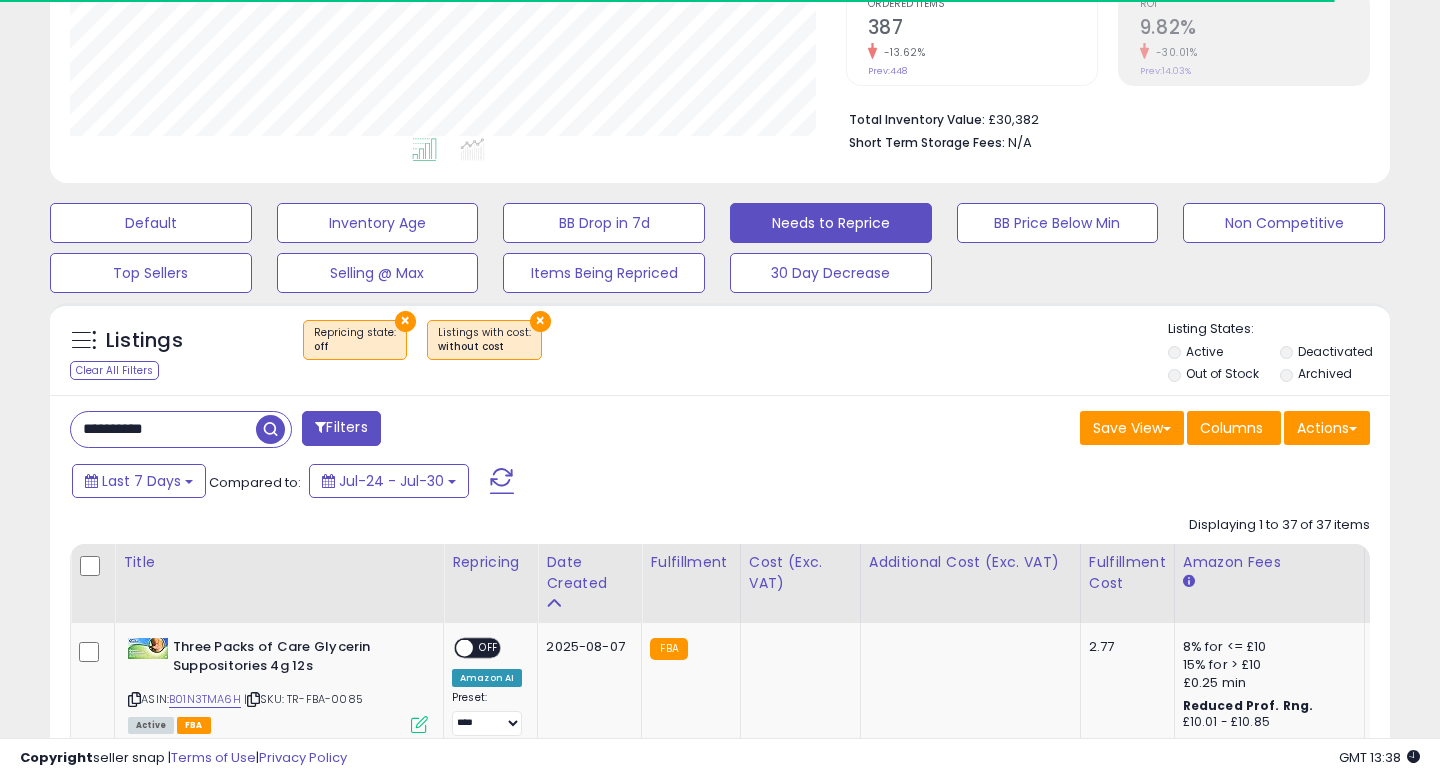 type 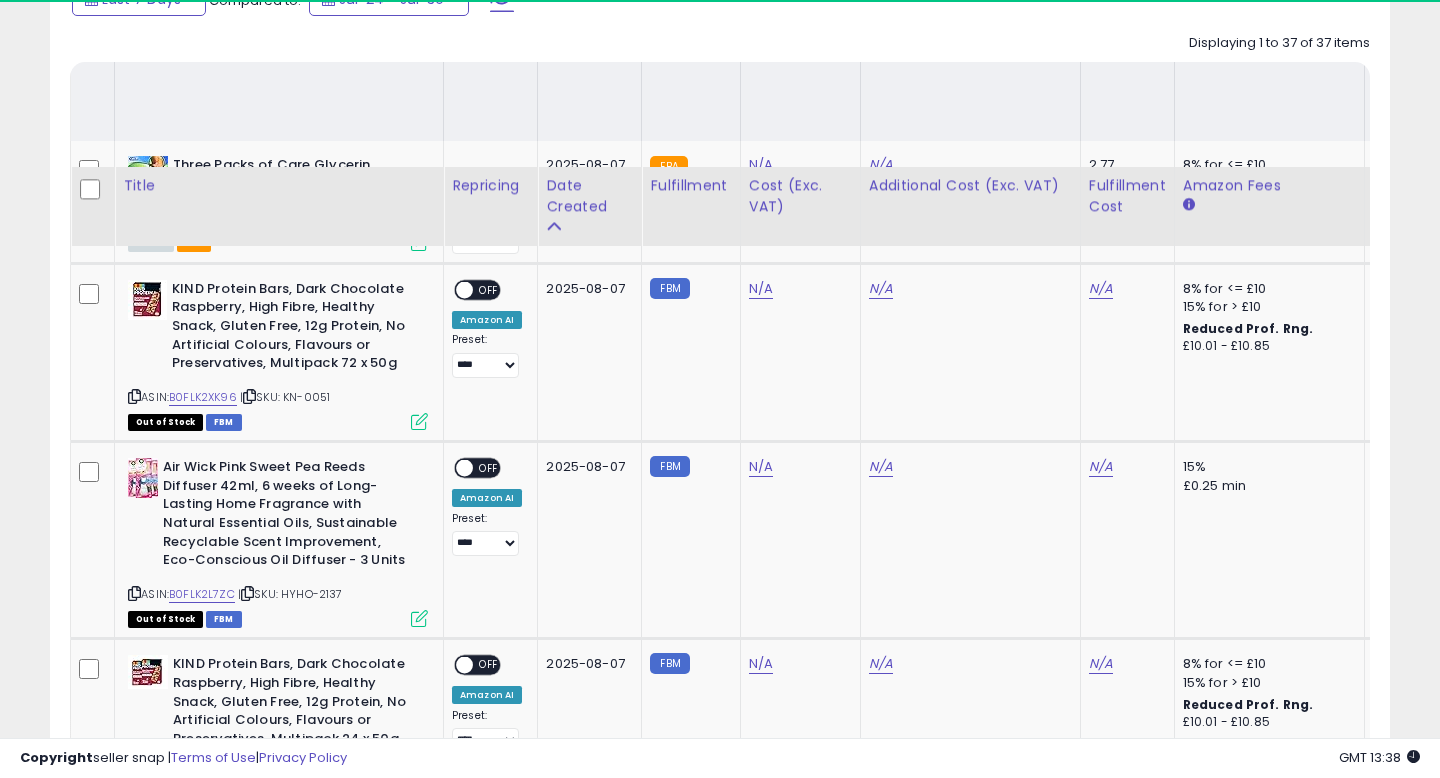 scroll, scrollTop: 1217, scrollLeft: 0, axis: vertical 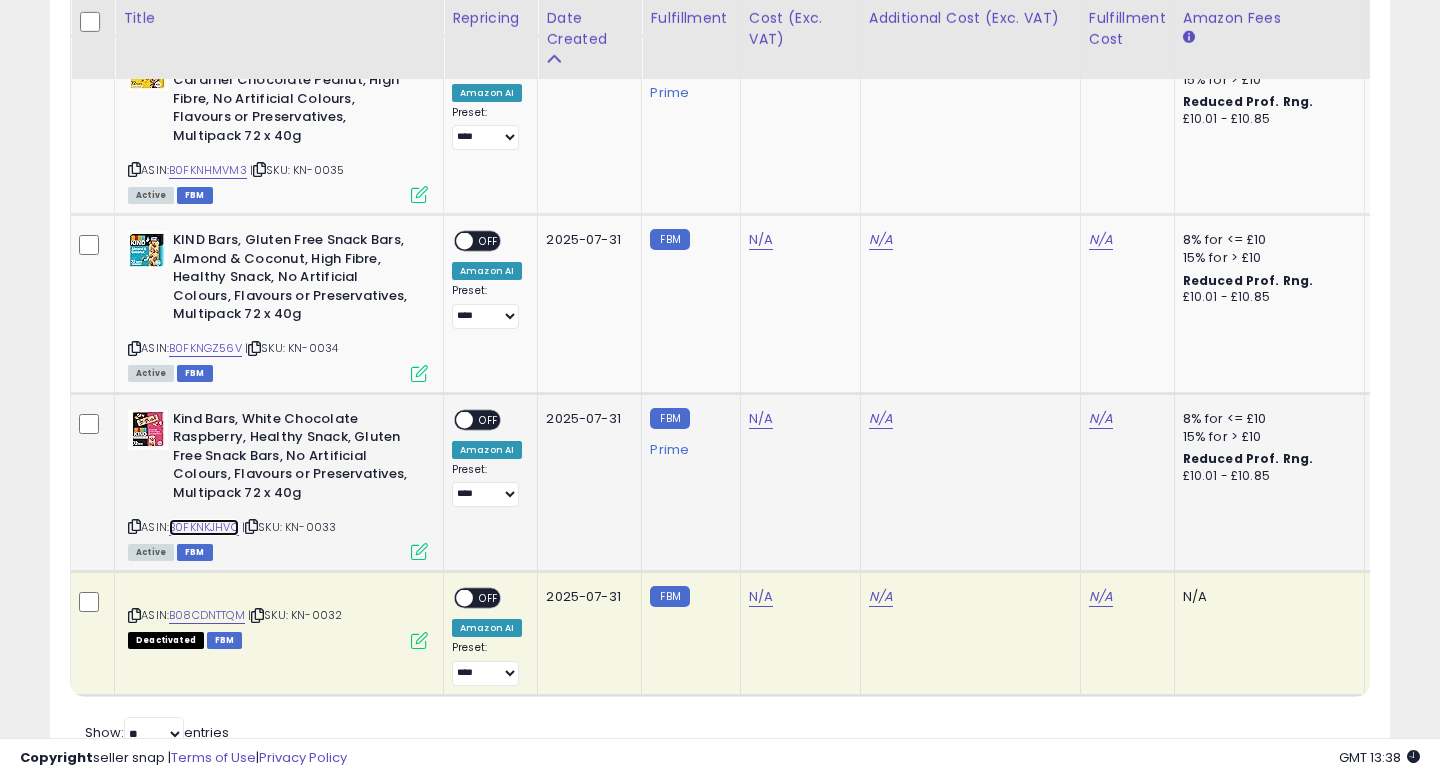 click on "B0FKNKJHVQ" at bounding box center [204, 527] 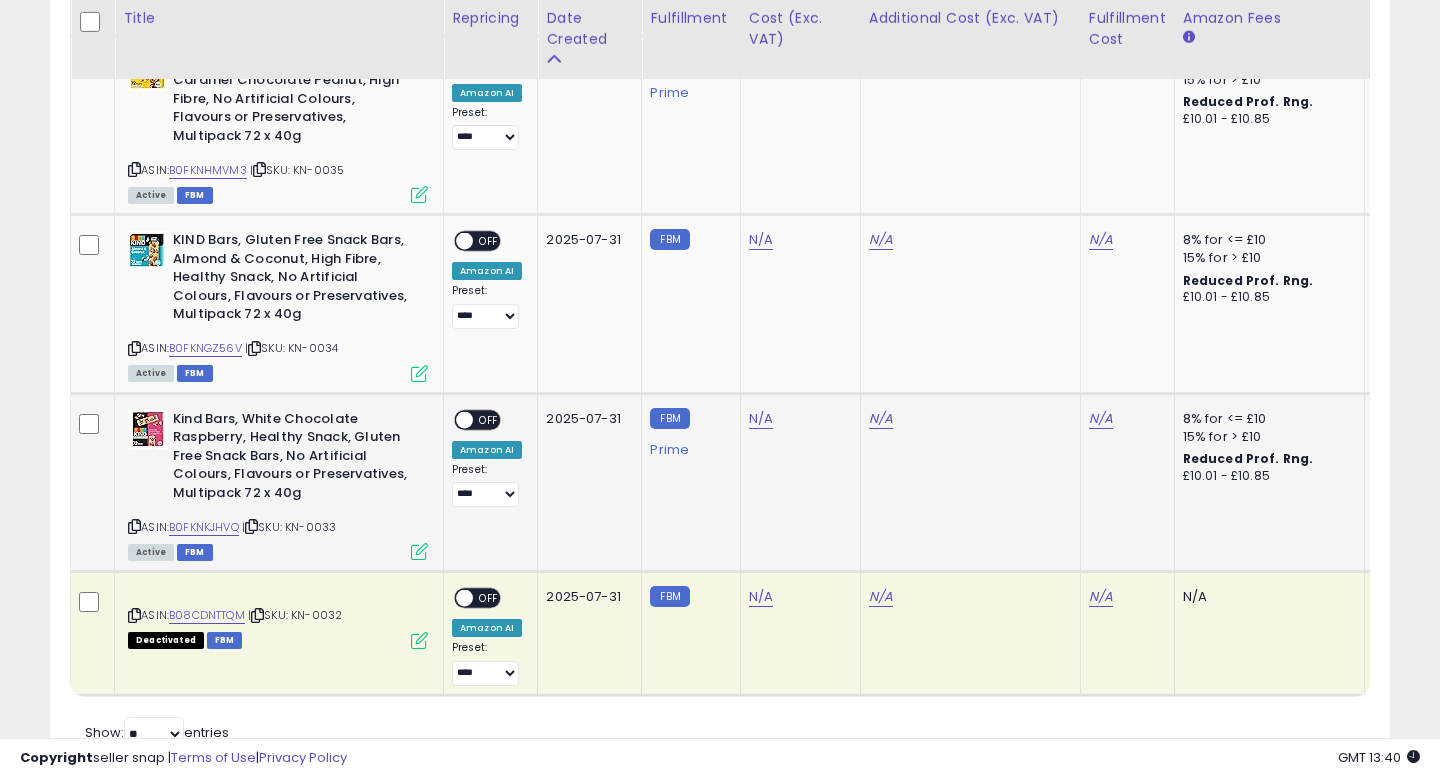 click at bounding box center (419, 551) 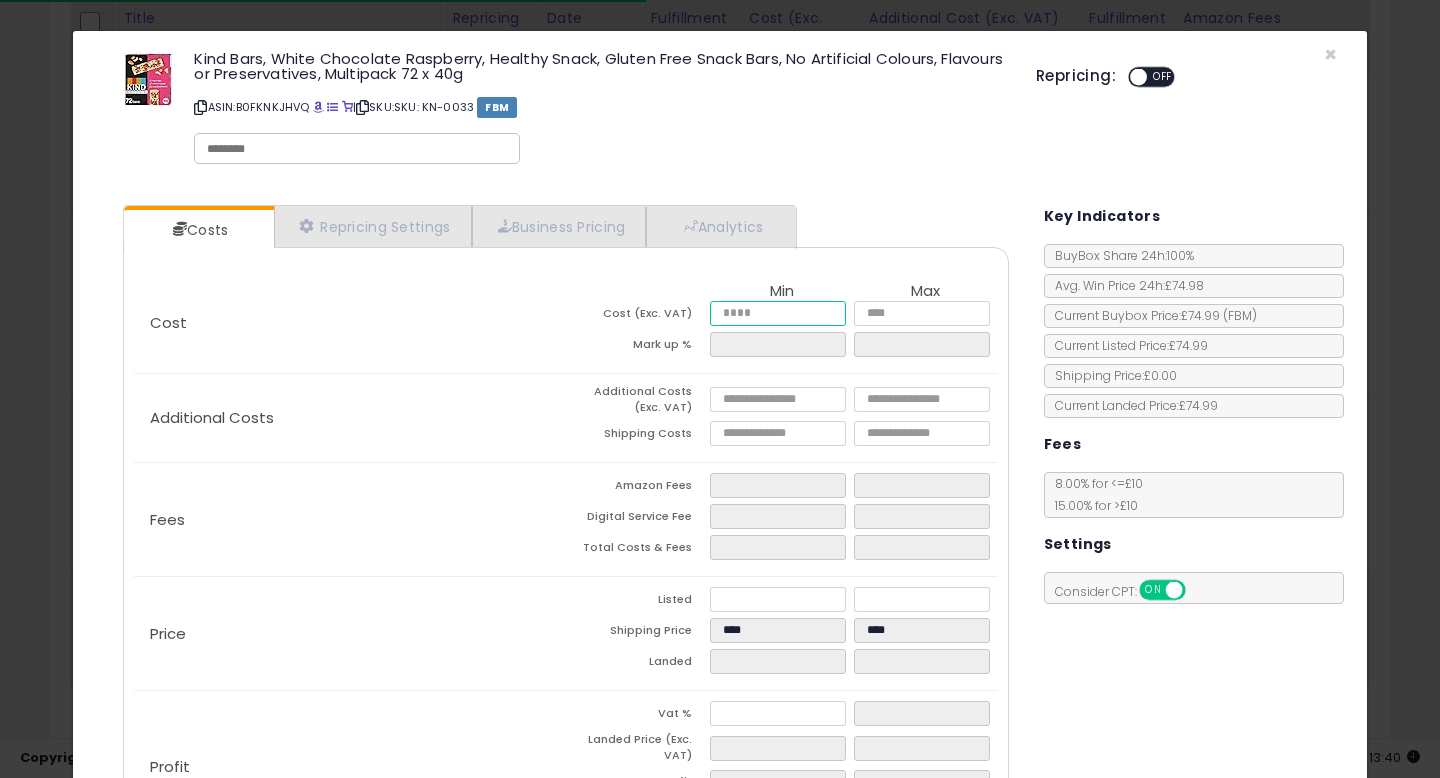 click at bounding box center (778, 313) 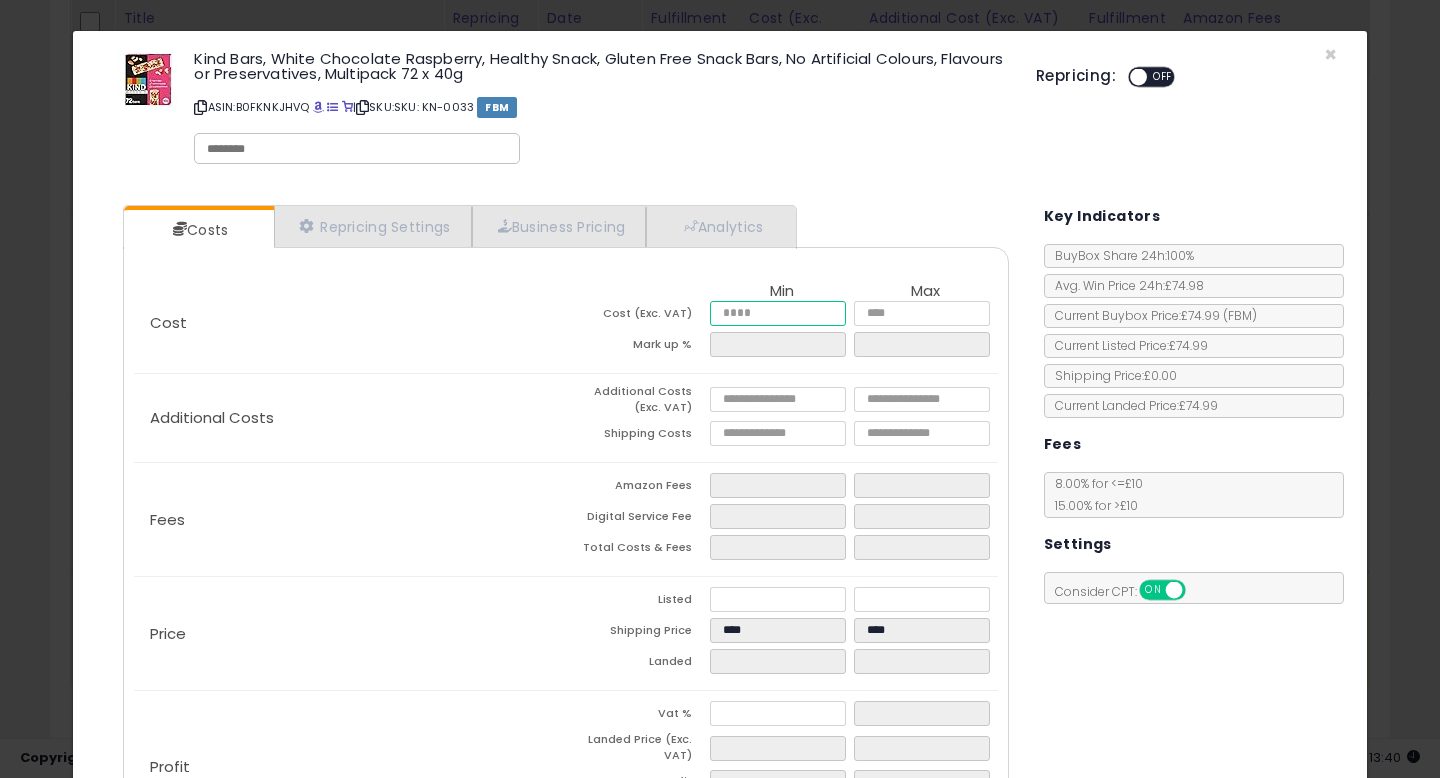 type on "*" 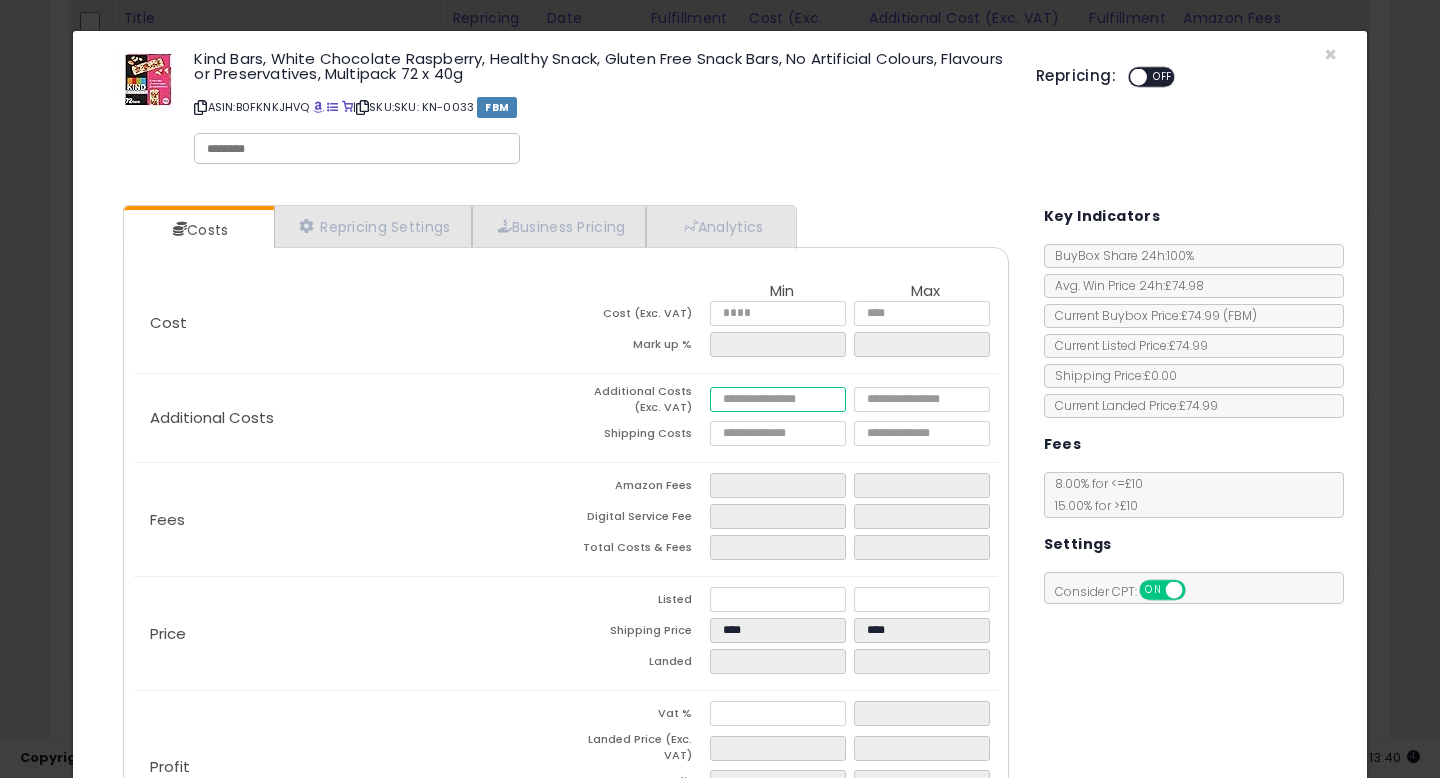 click at bounding box center [778, 399] 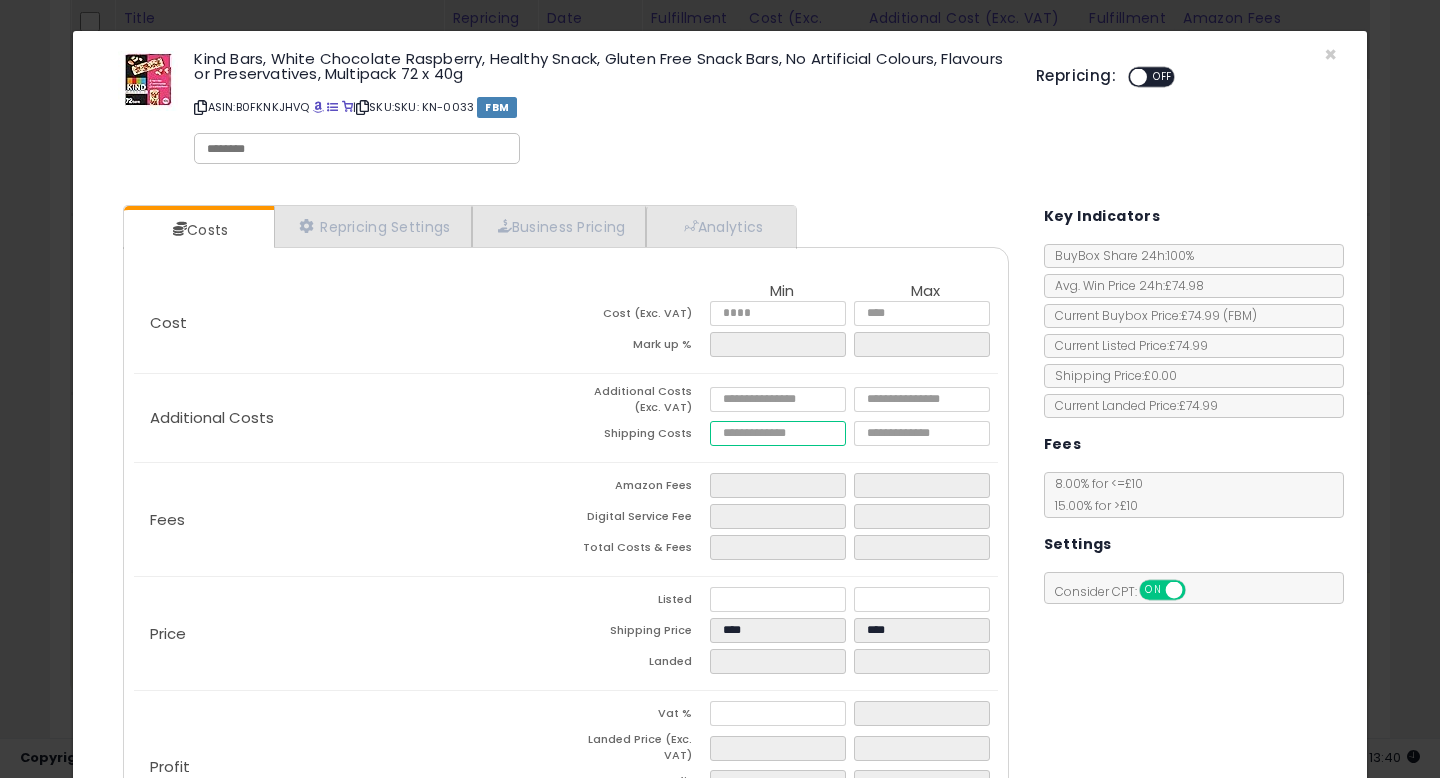 click at bounding box center [778, 433] 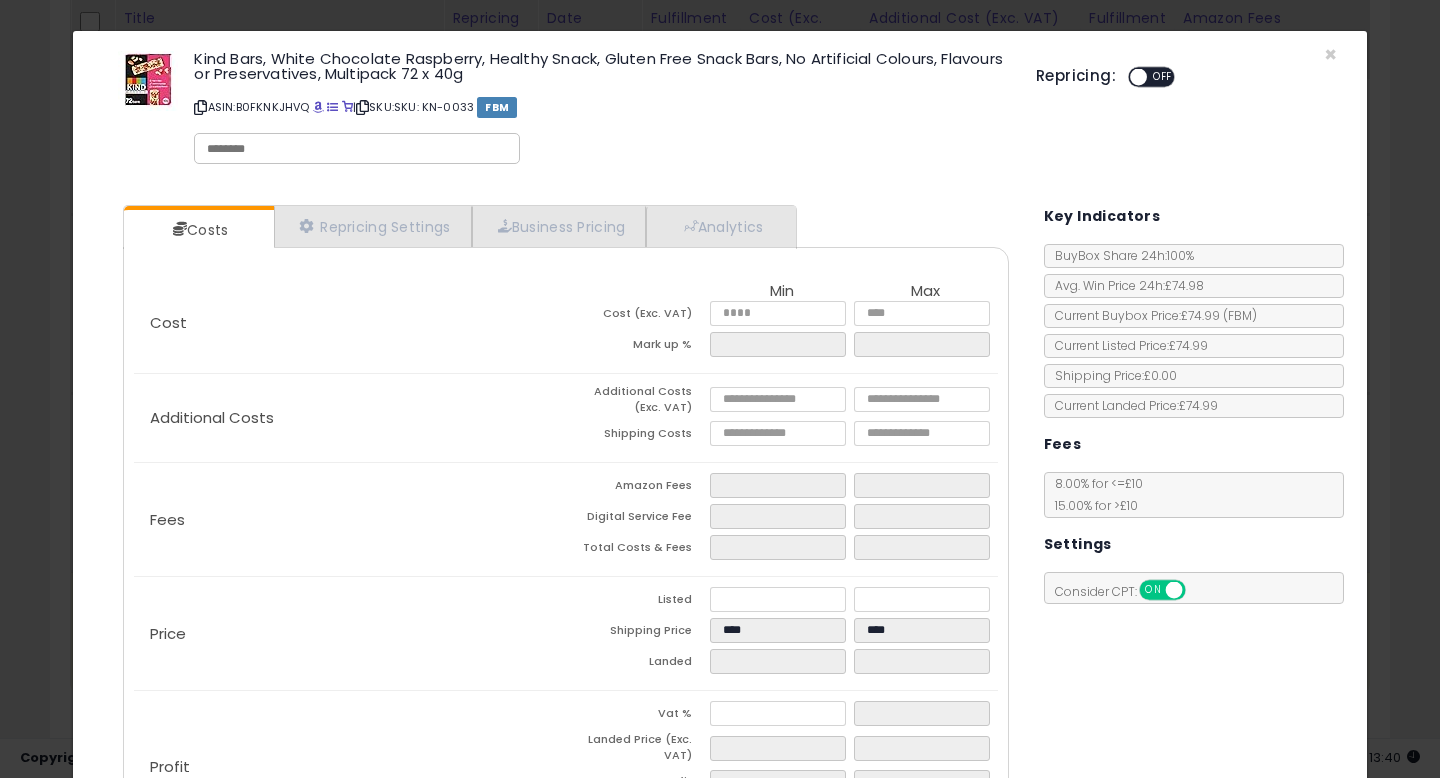 type on "****" 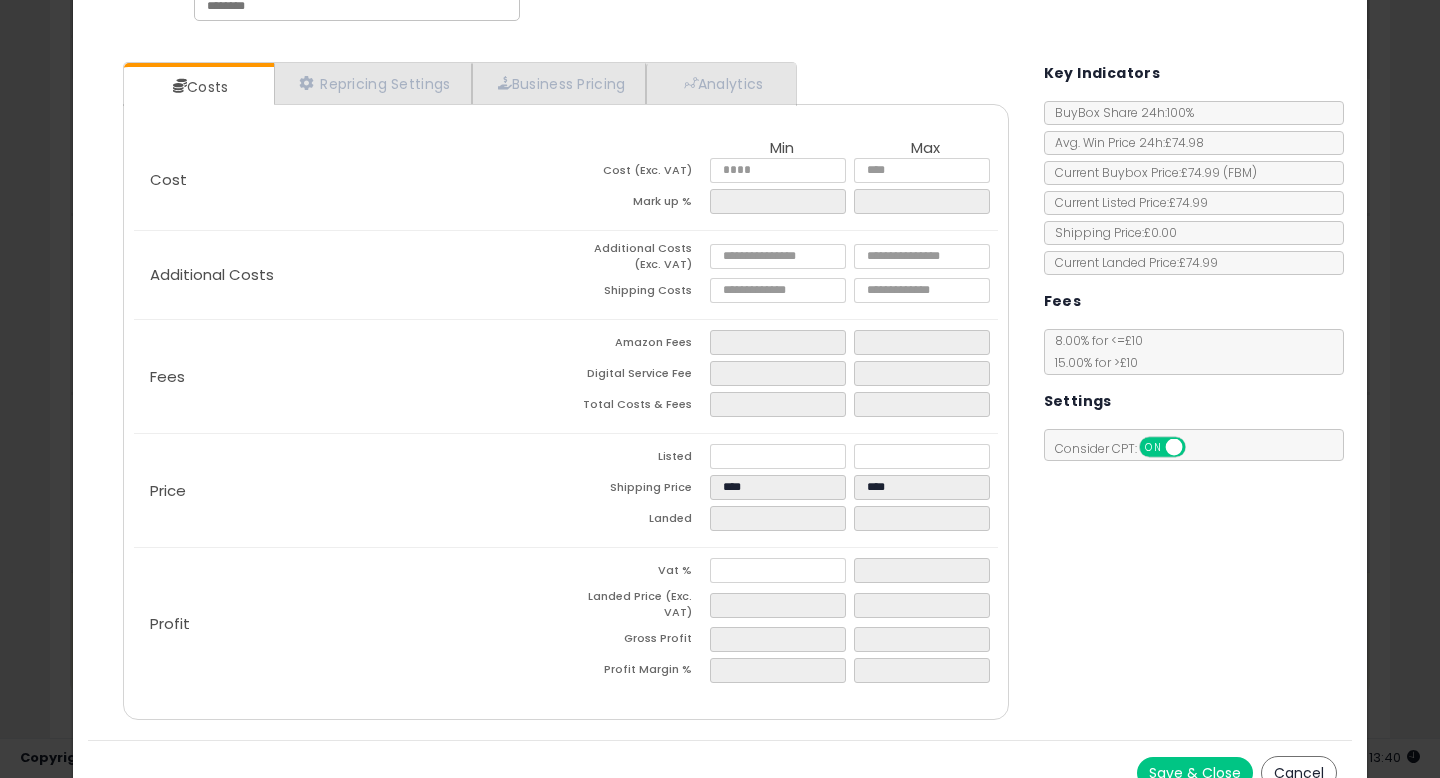 scroll, scrollTop: 169, scrollLeft: 0, axis: vertical 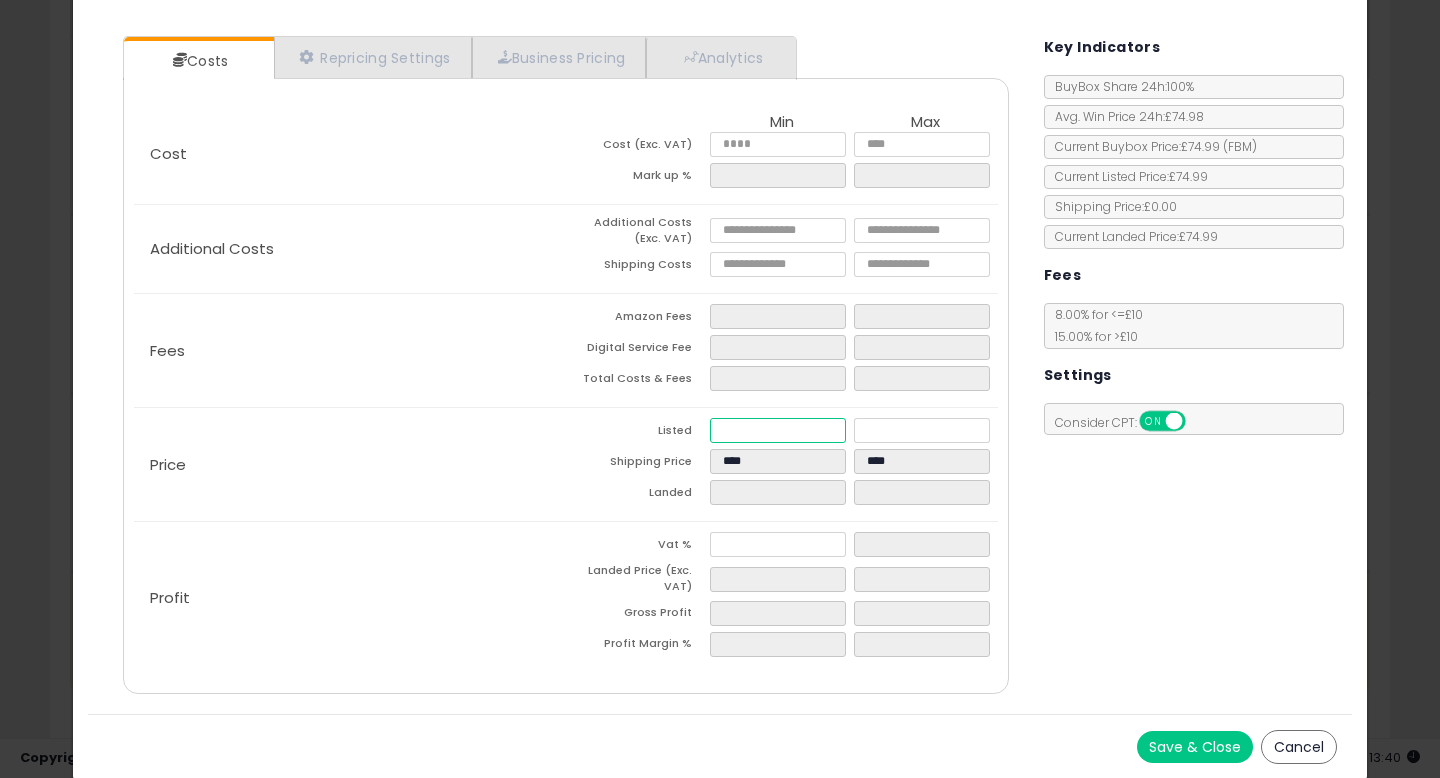 click at bounding box center (778, 430) 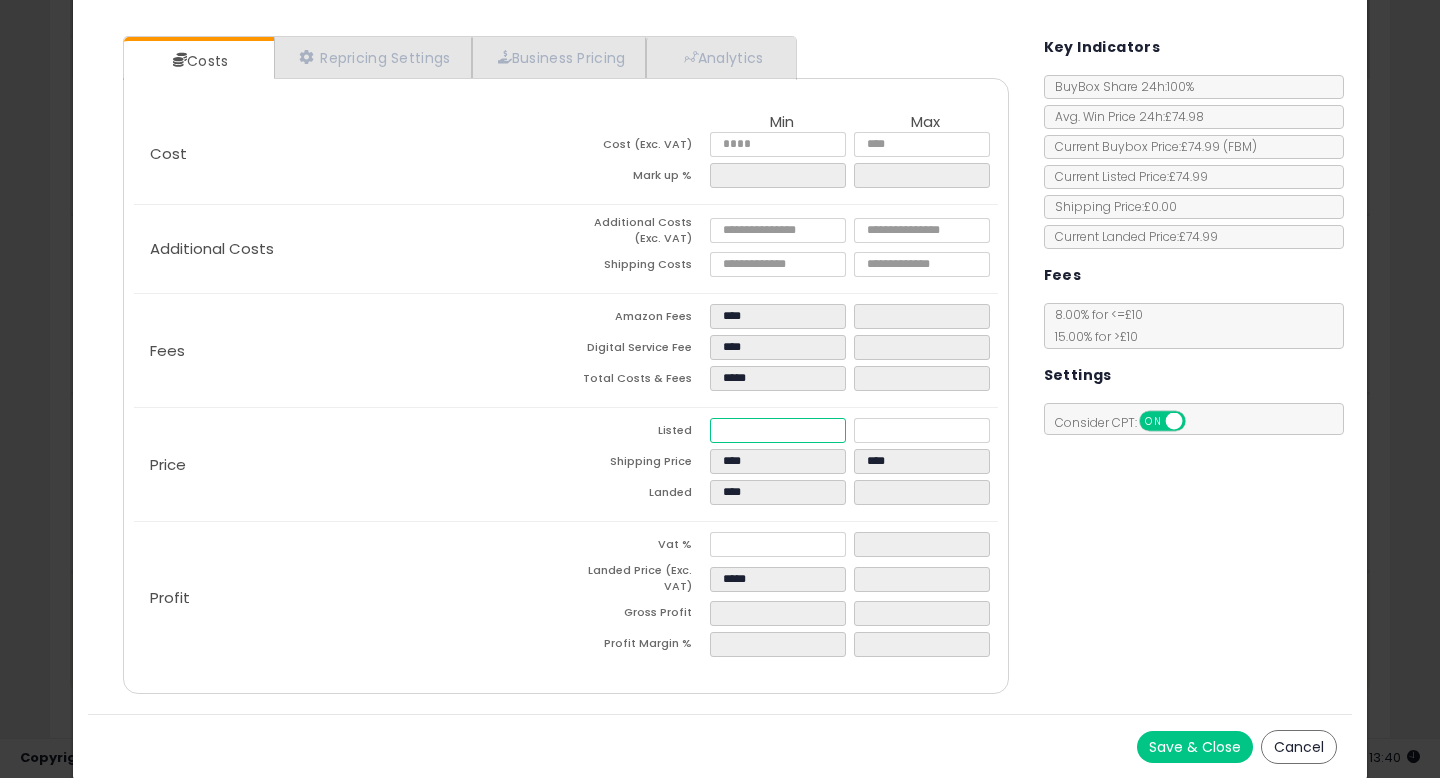type on "****" 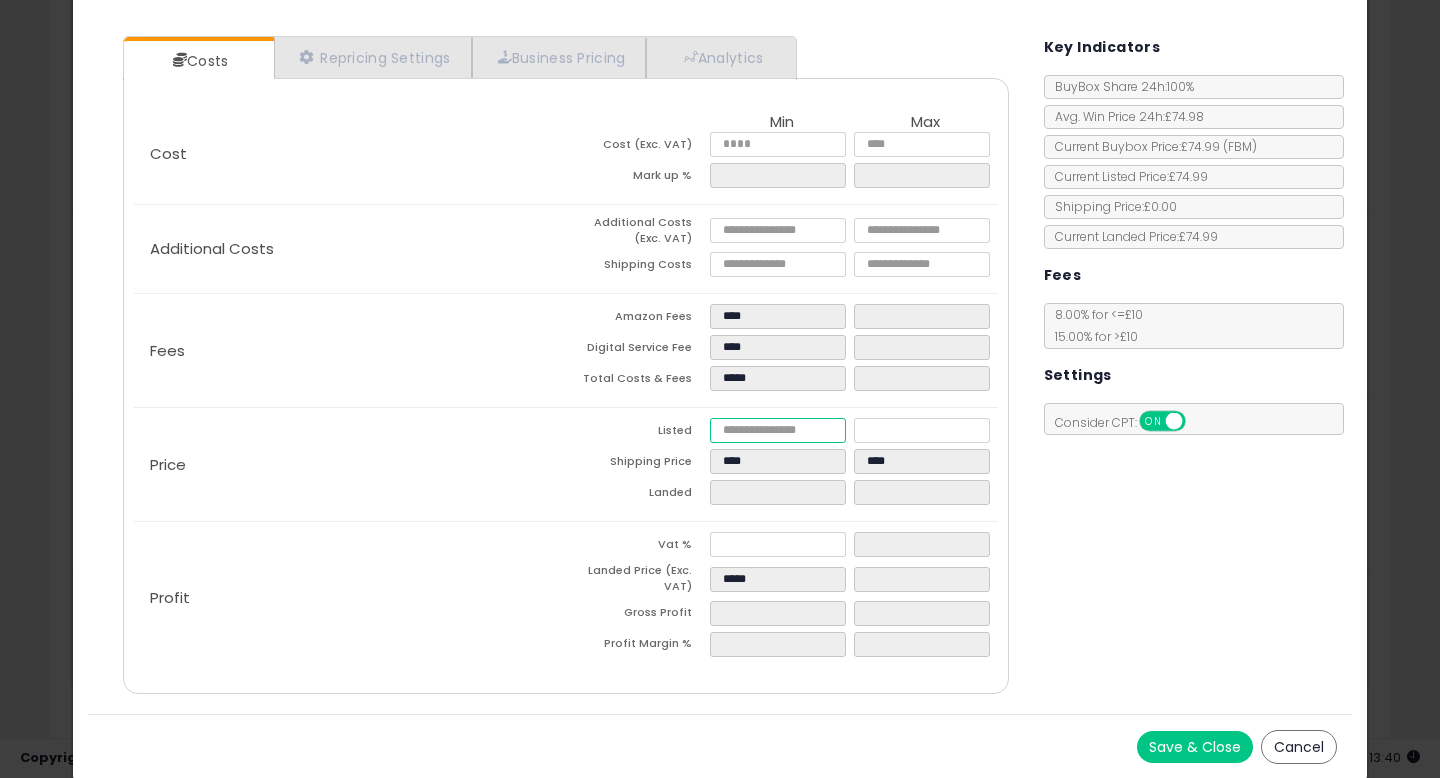 type on "****" 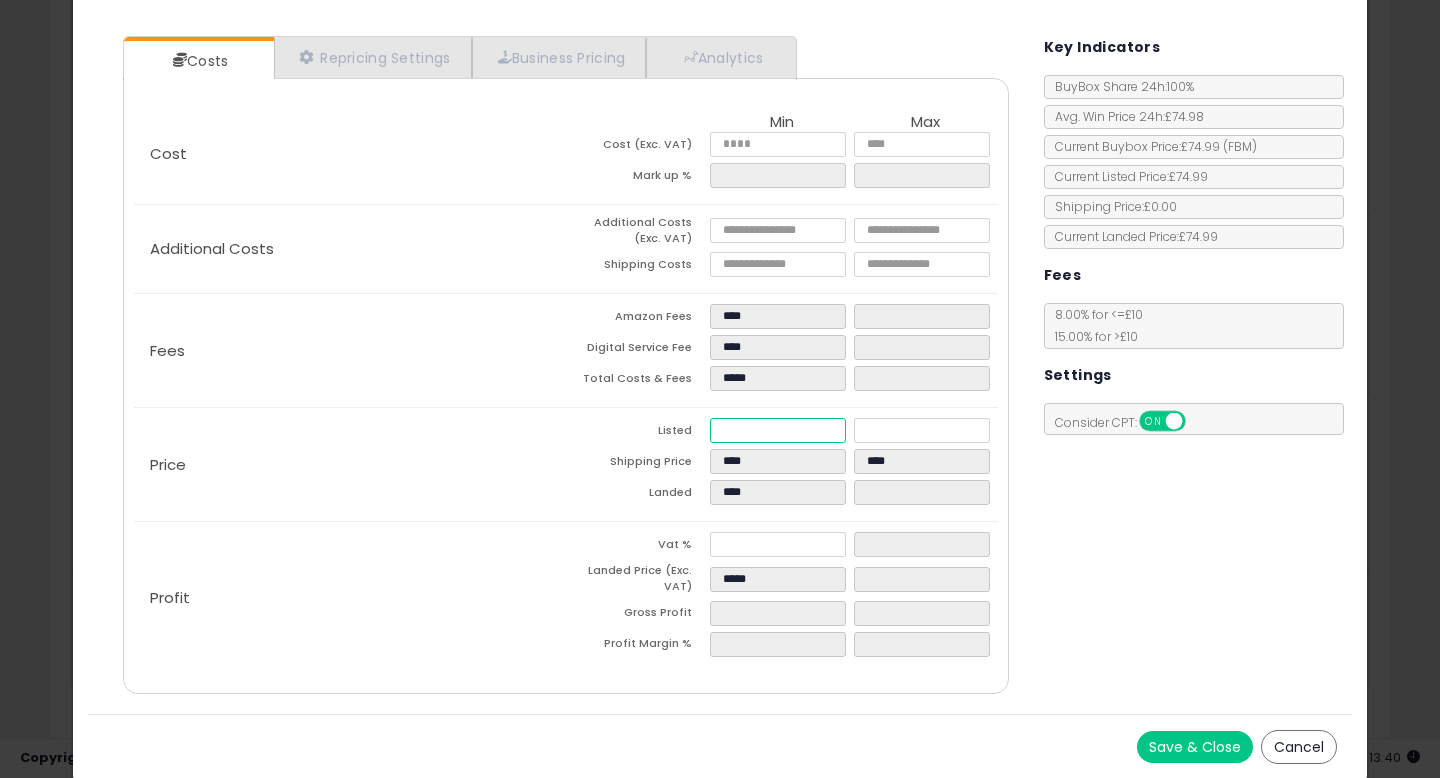 type on "*****" 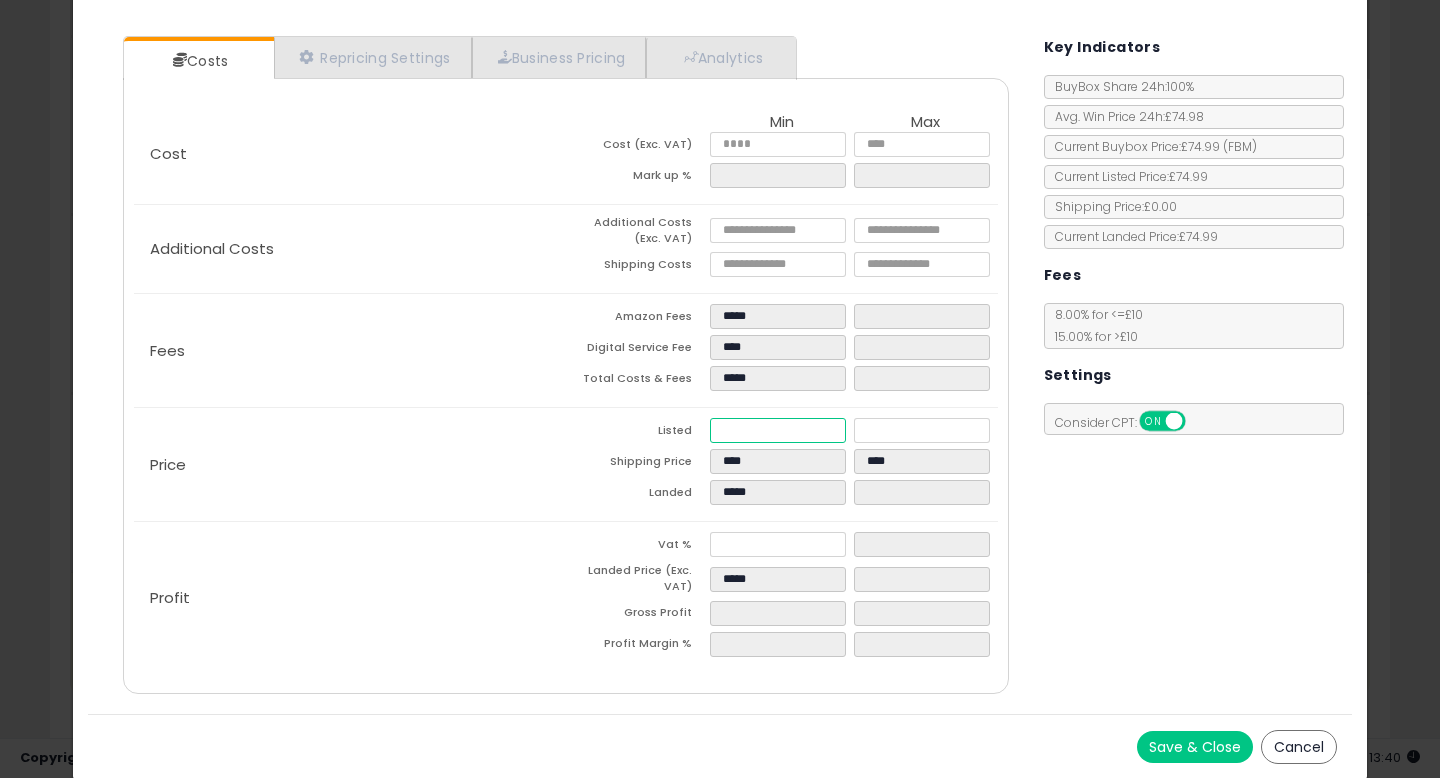 type on "*****" 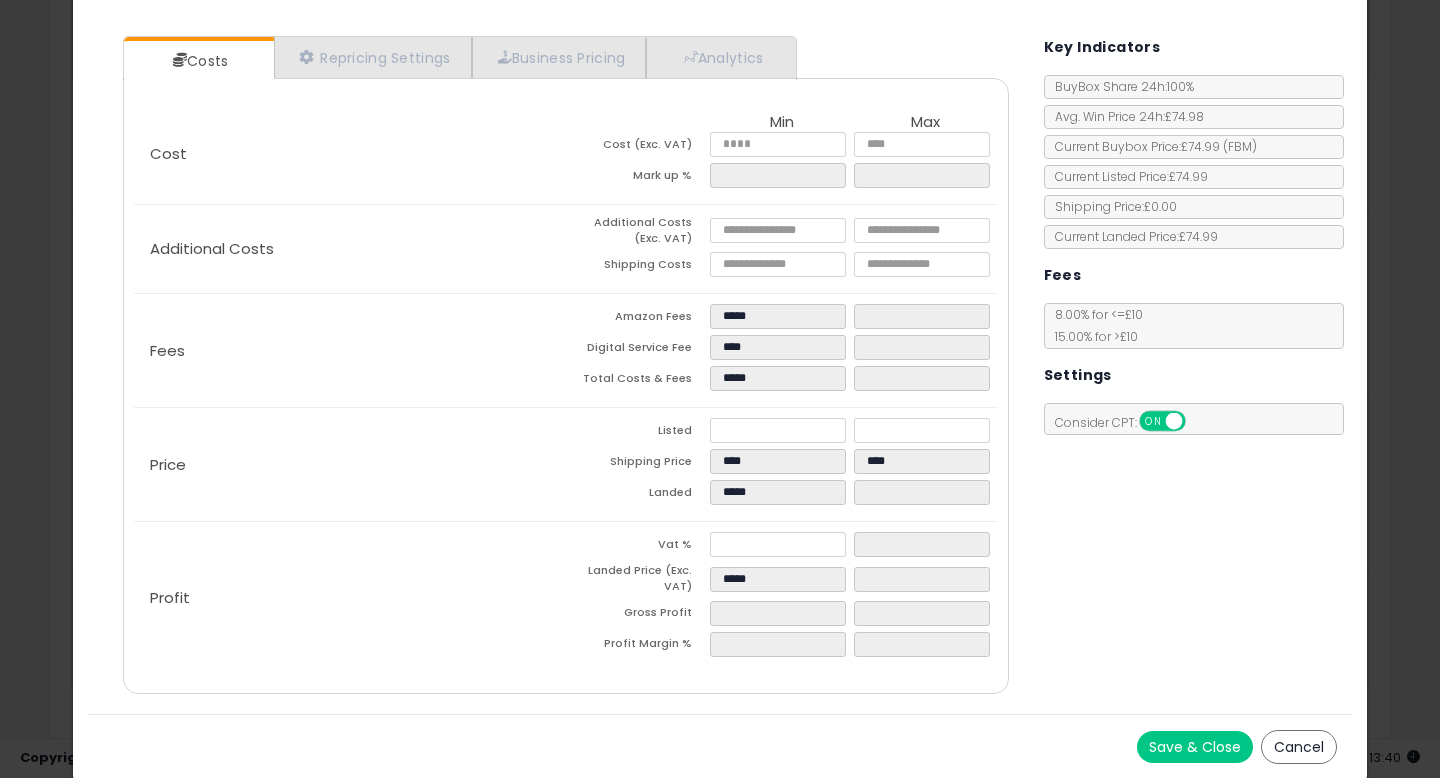 type on "****" 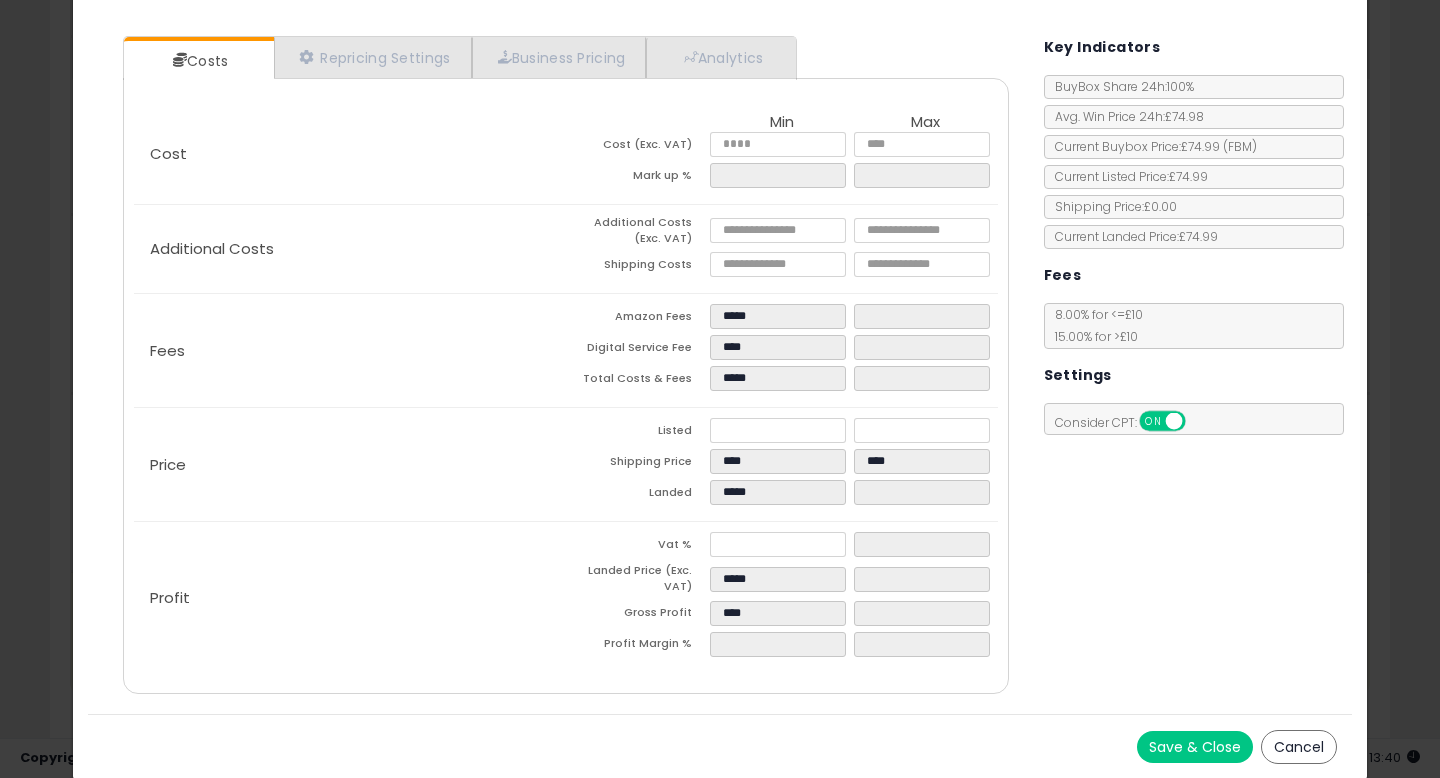 click on "Shipping Price" at bounding box center (638, 464) 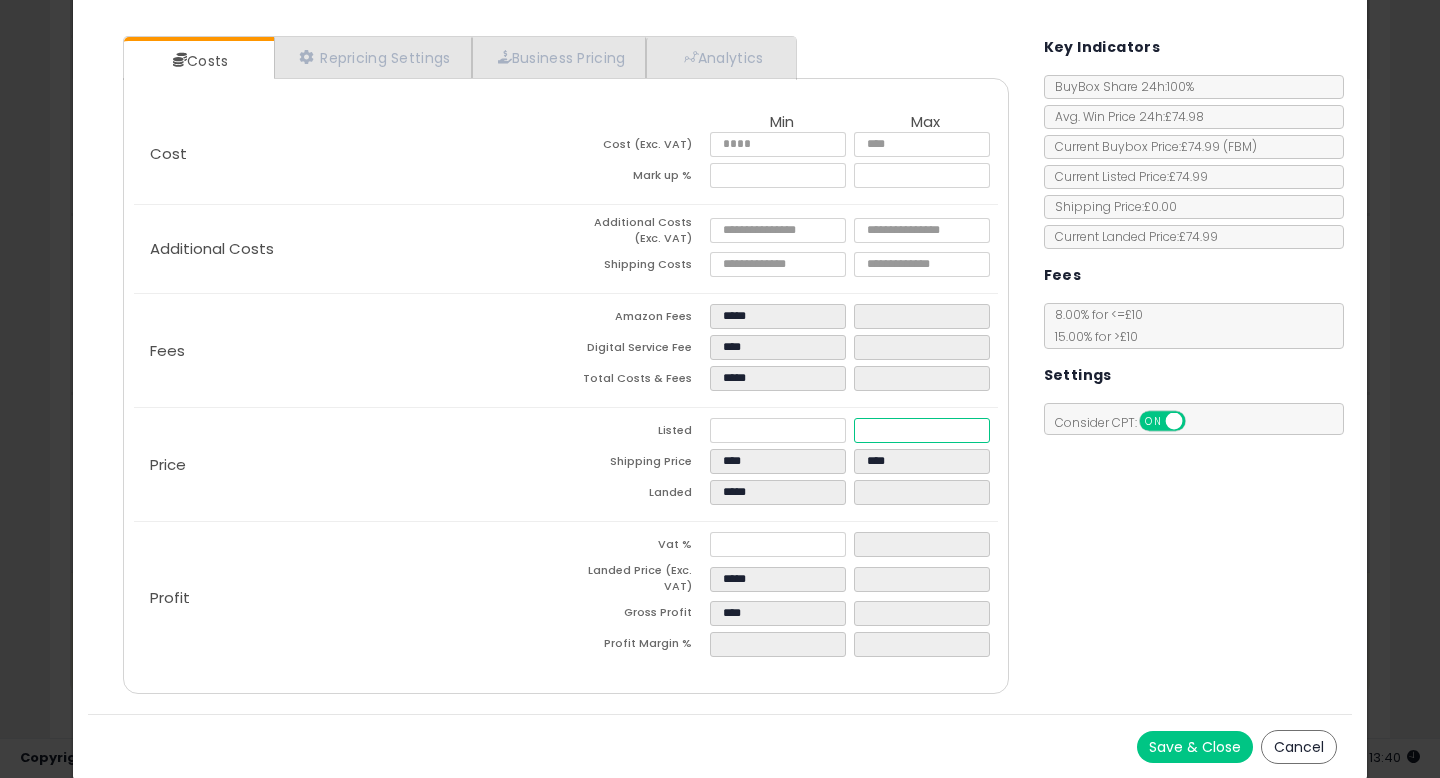 click at bounding box center [922, 430] 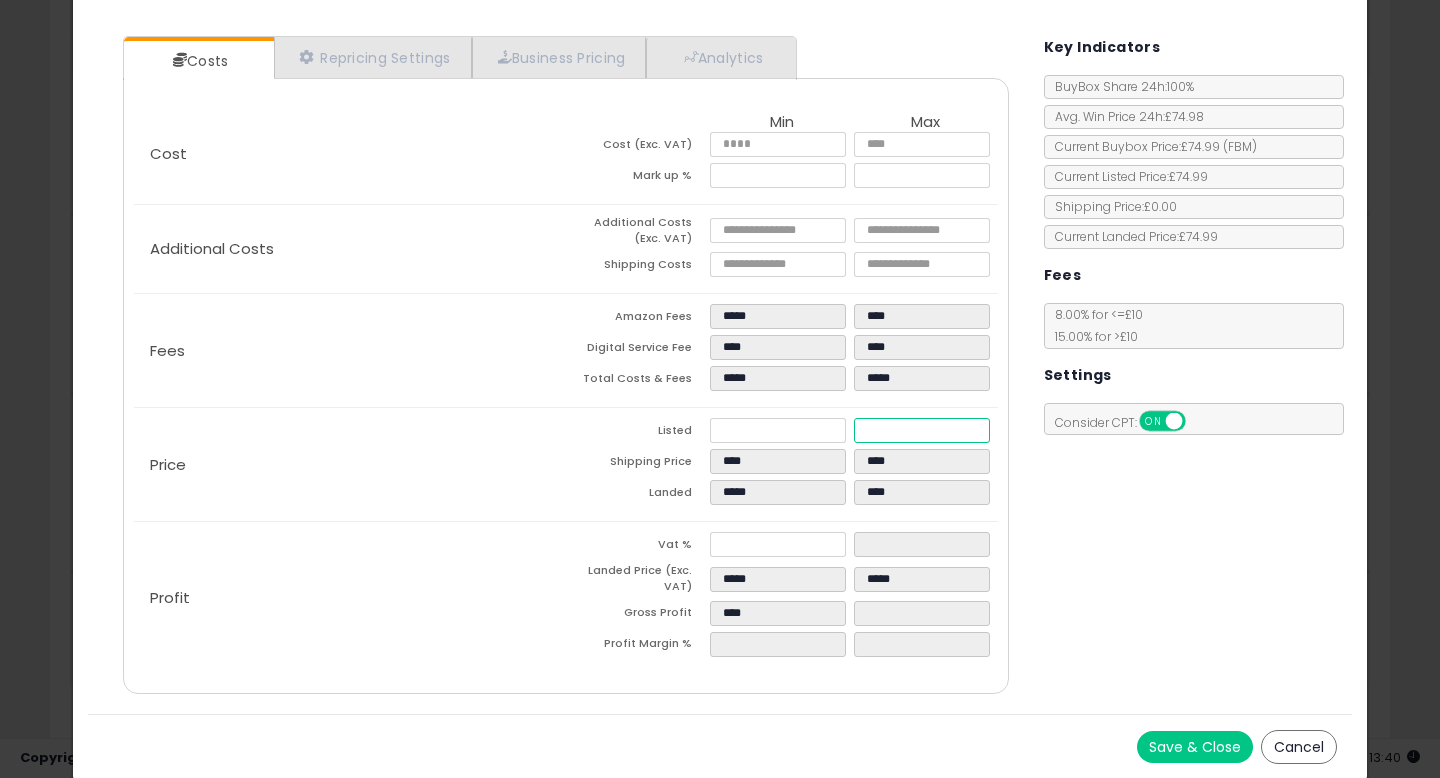 type on "*****" 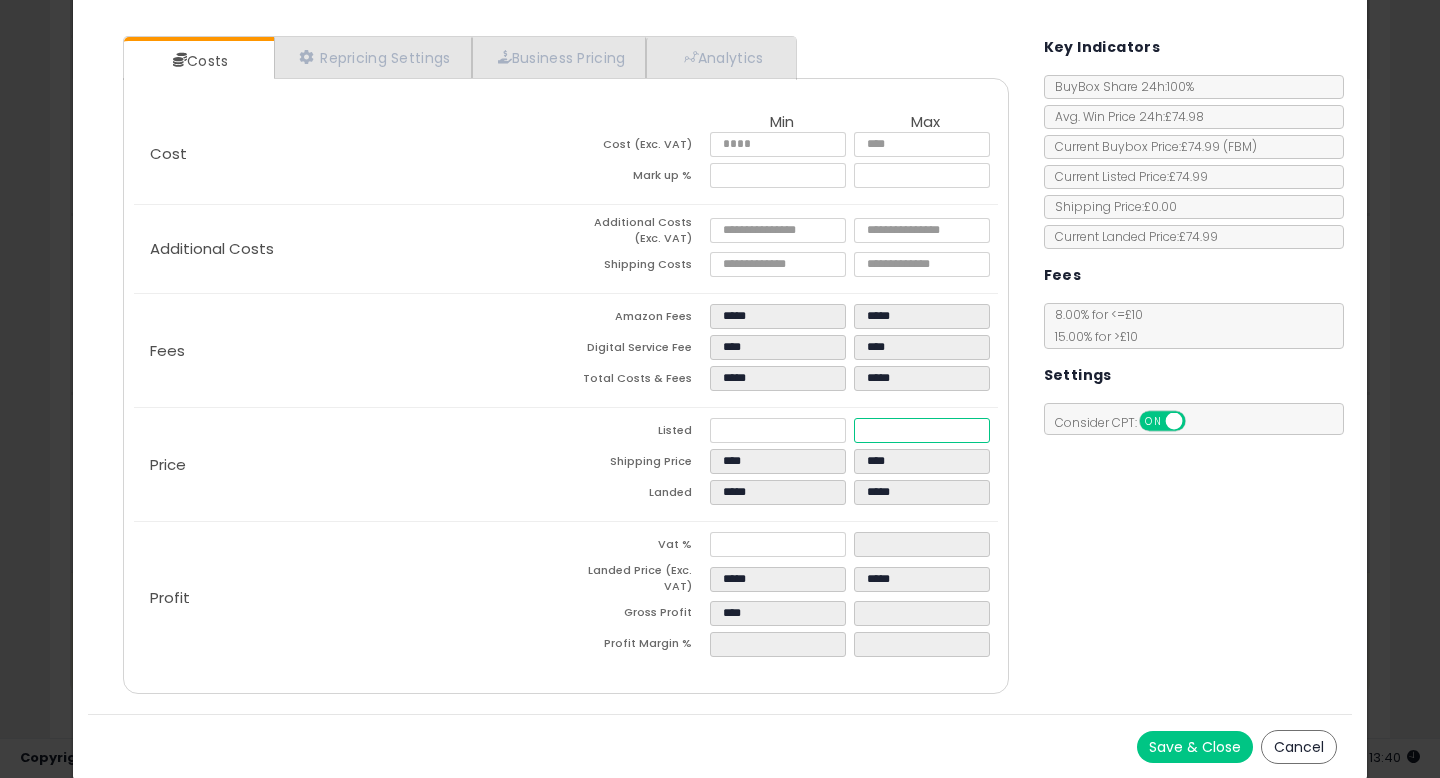 type on "*****" 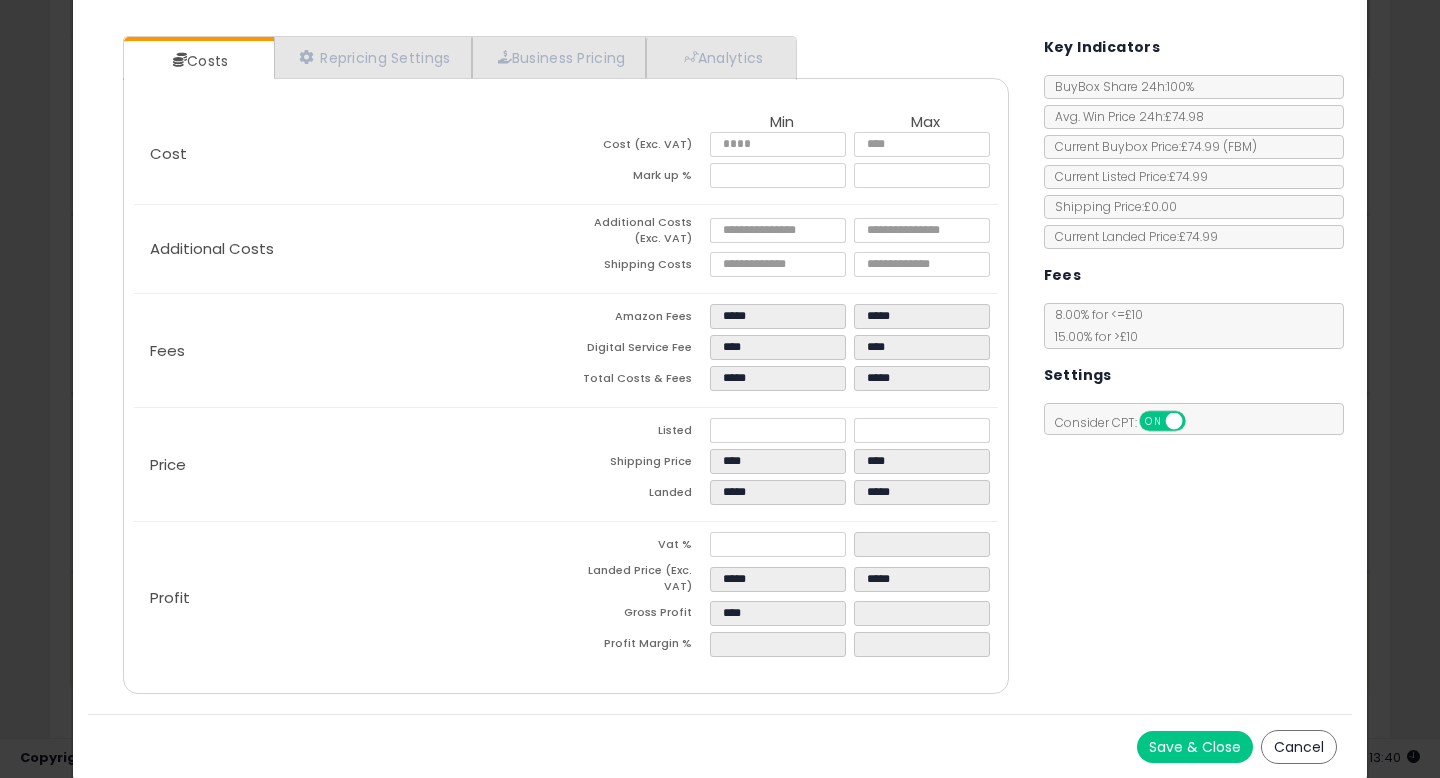 type on "*****" 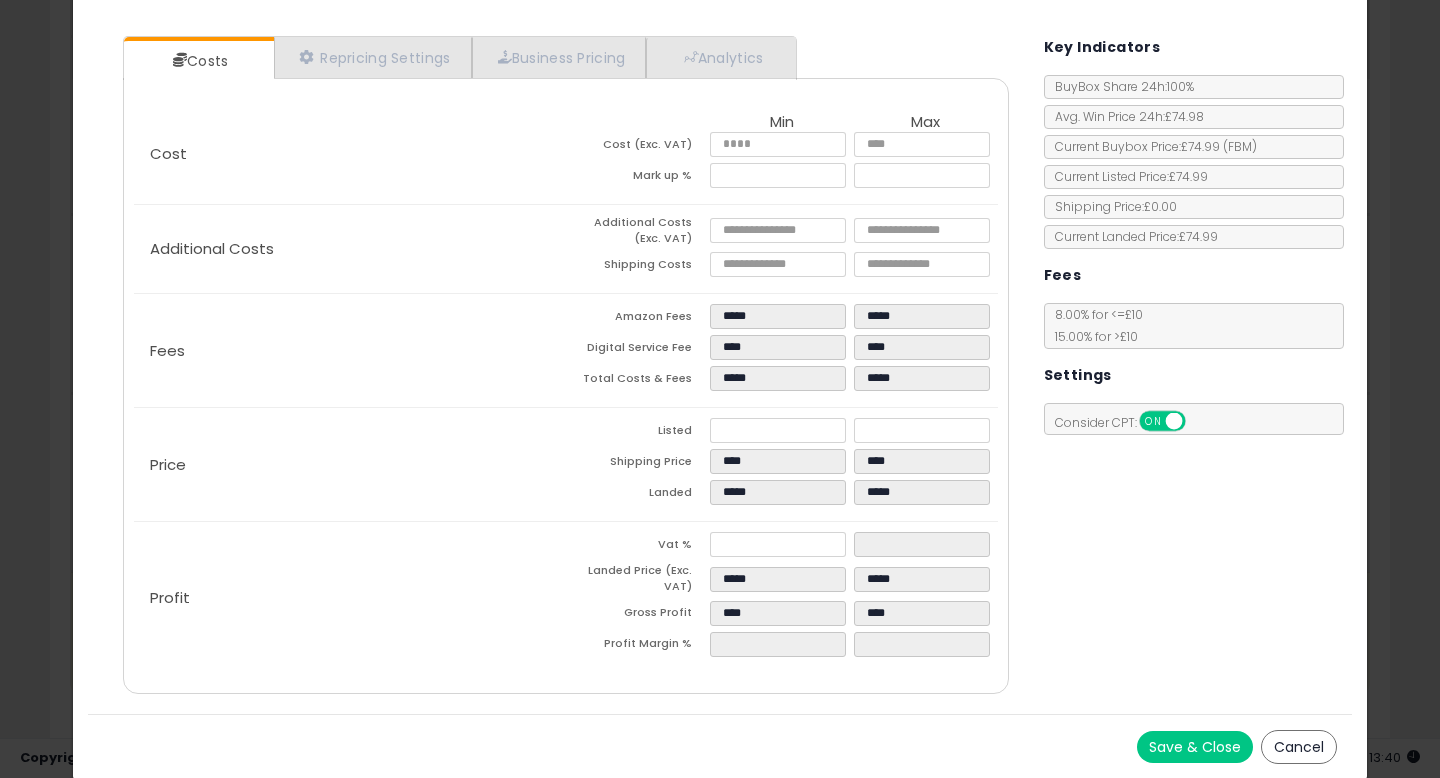 click on "Profit
Vat %
**
**
Landed Price (Exc. VAT)
*****
*****
Gross Profit
****
****
Profit Margin %
****
****" 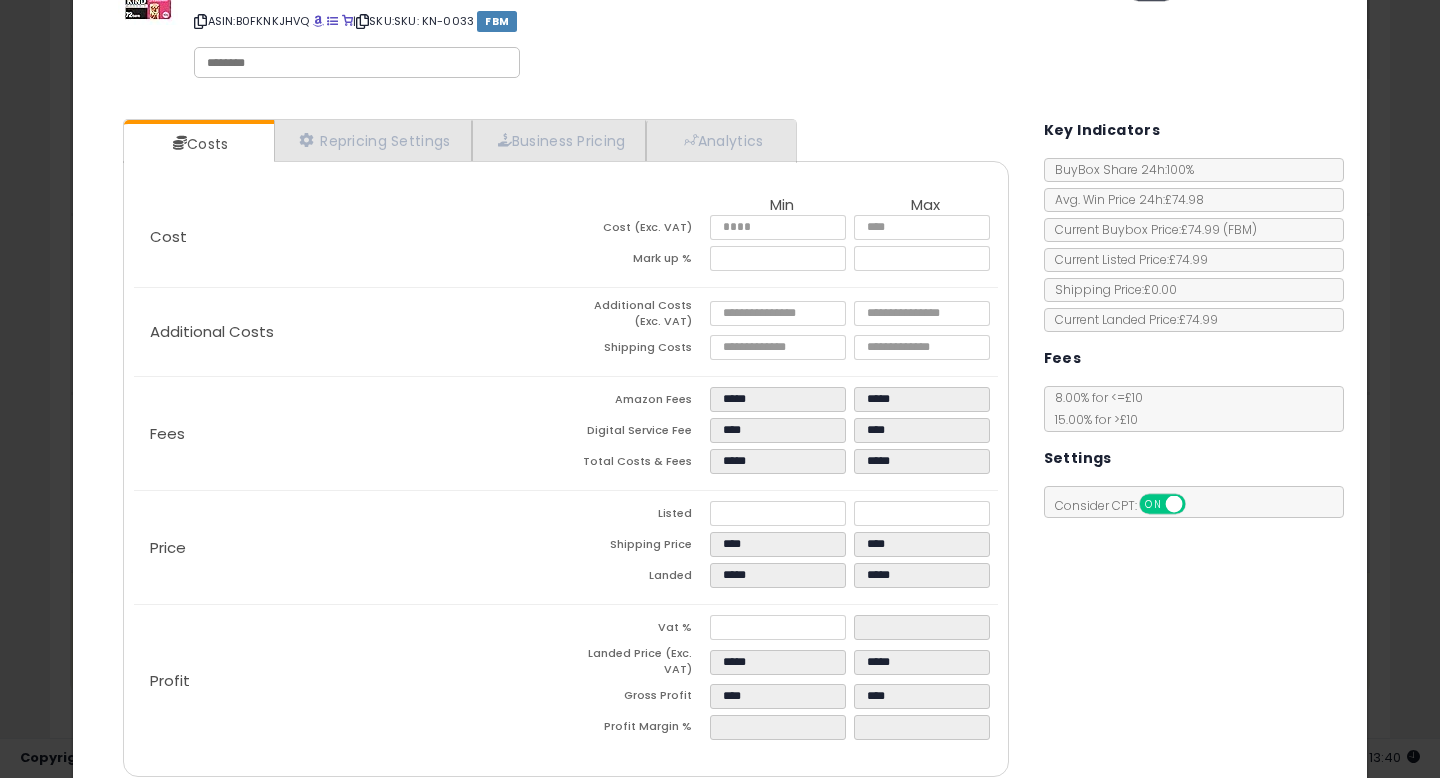 scroll, scrollTop: 0, scrollLeft: 0, axis: both 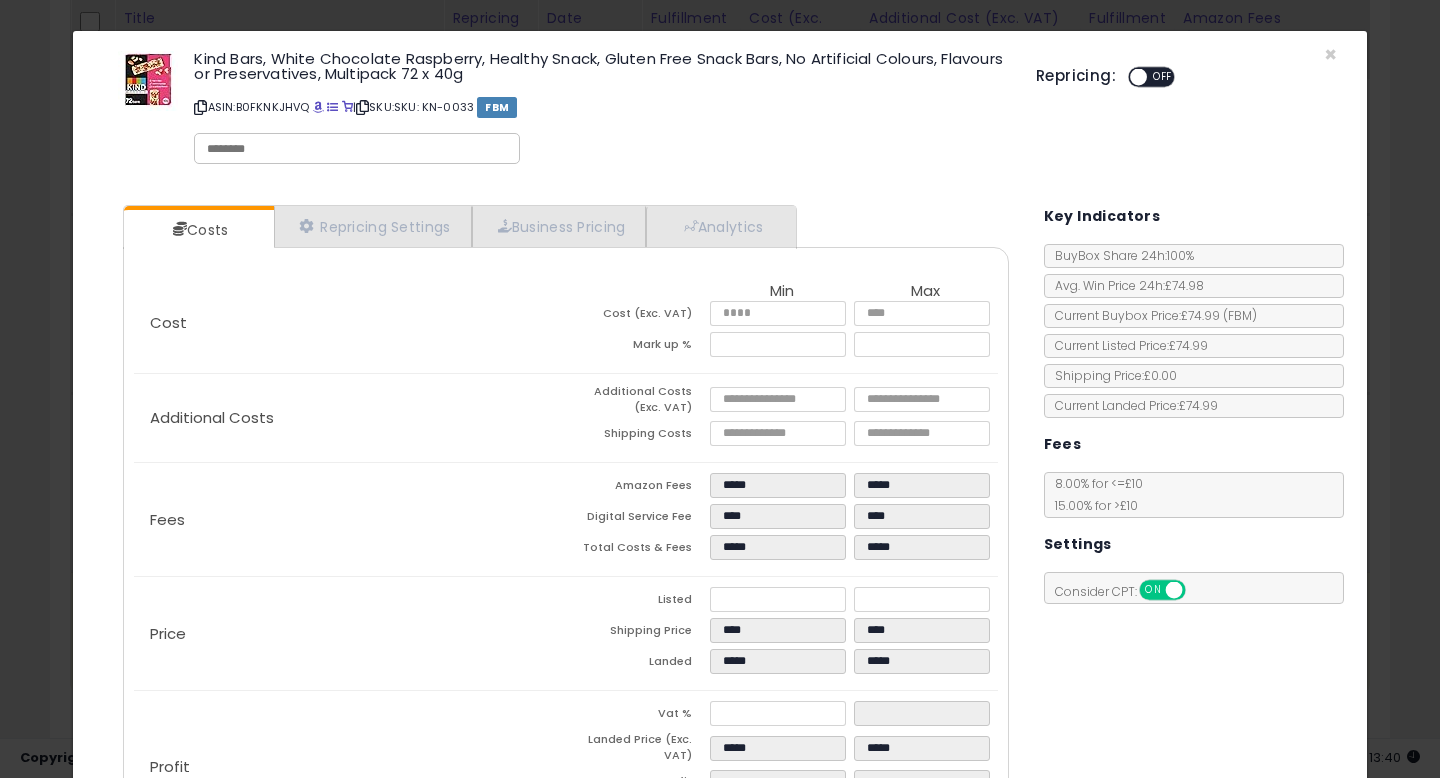 click on "OFF" at bounding box center [1163, 77] 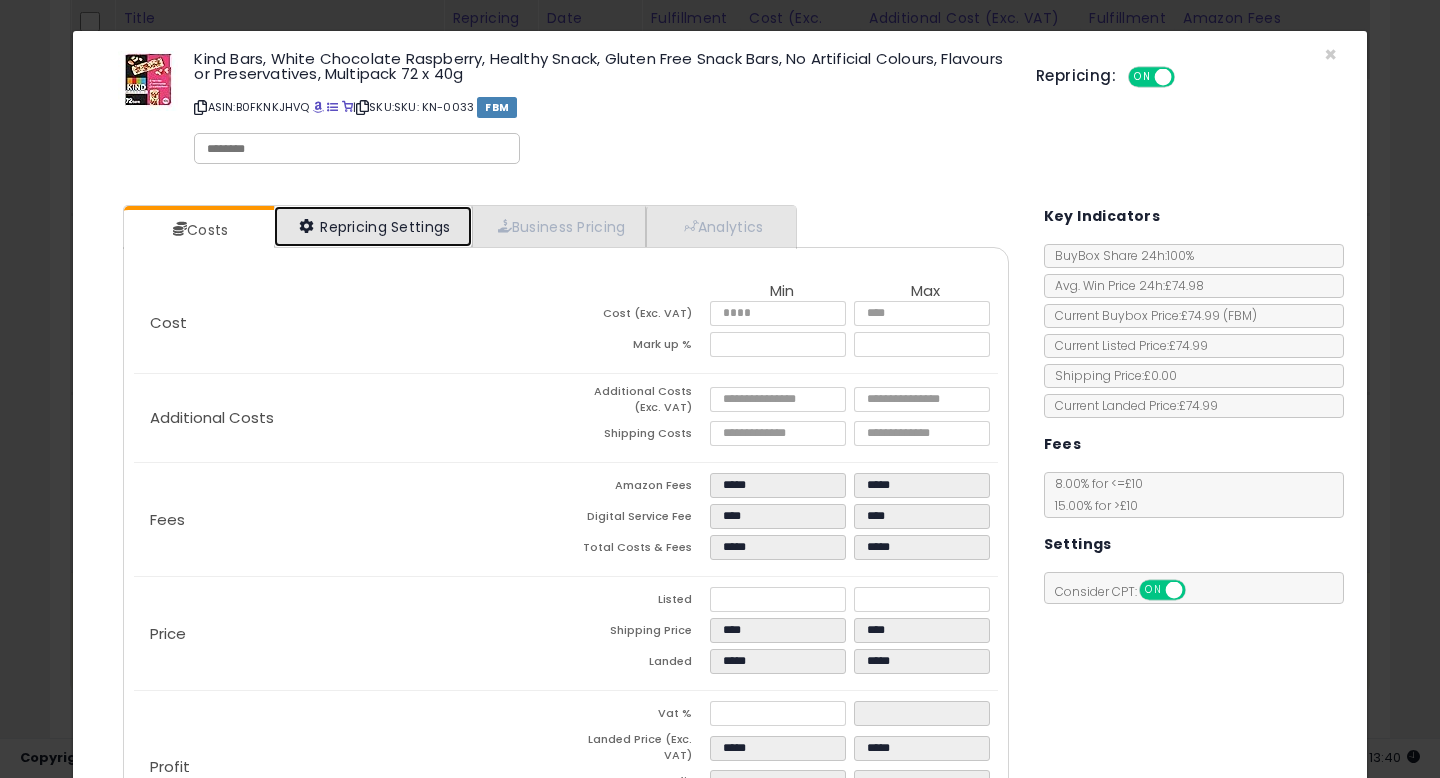 click on "Repricing Settings" at bounding box center (373, 226) 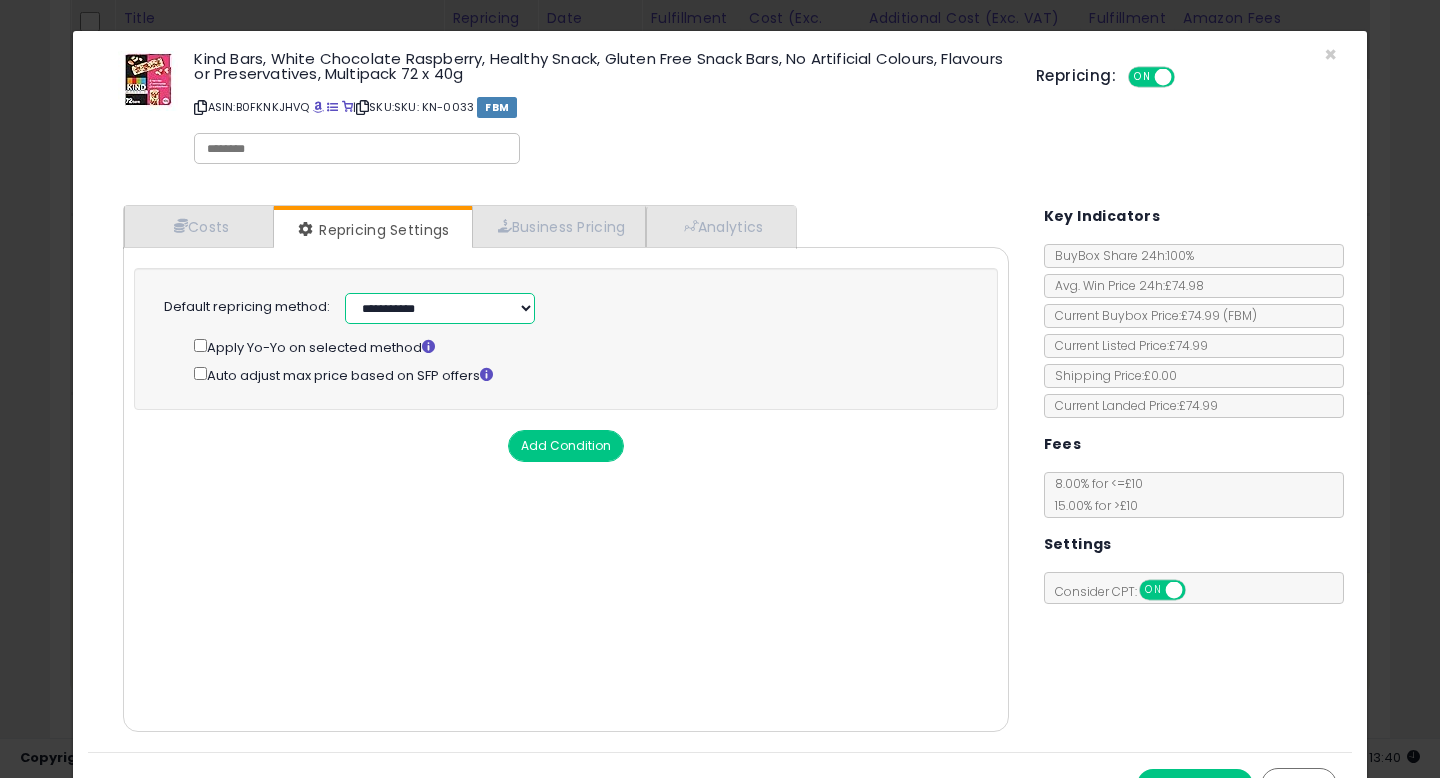 click on "**********" at bounding box center [440, 308] 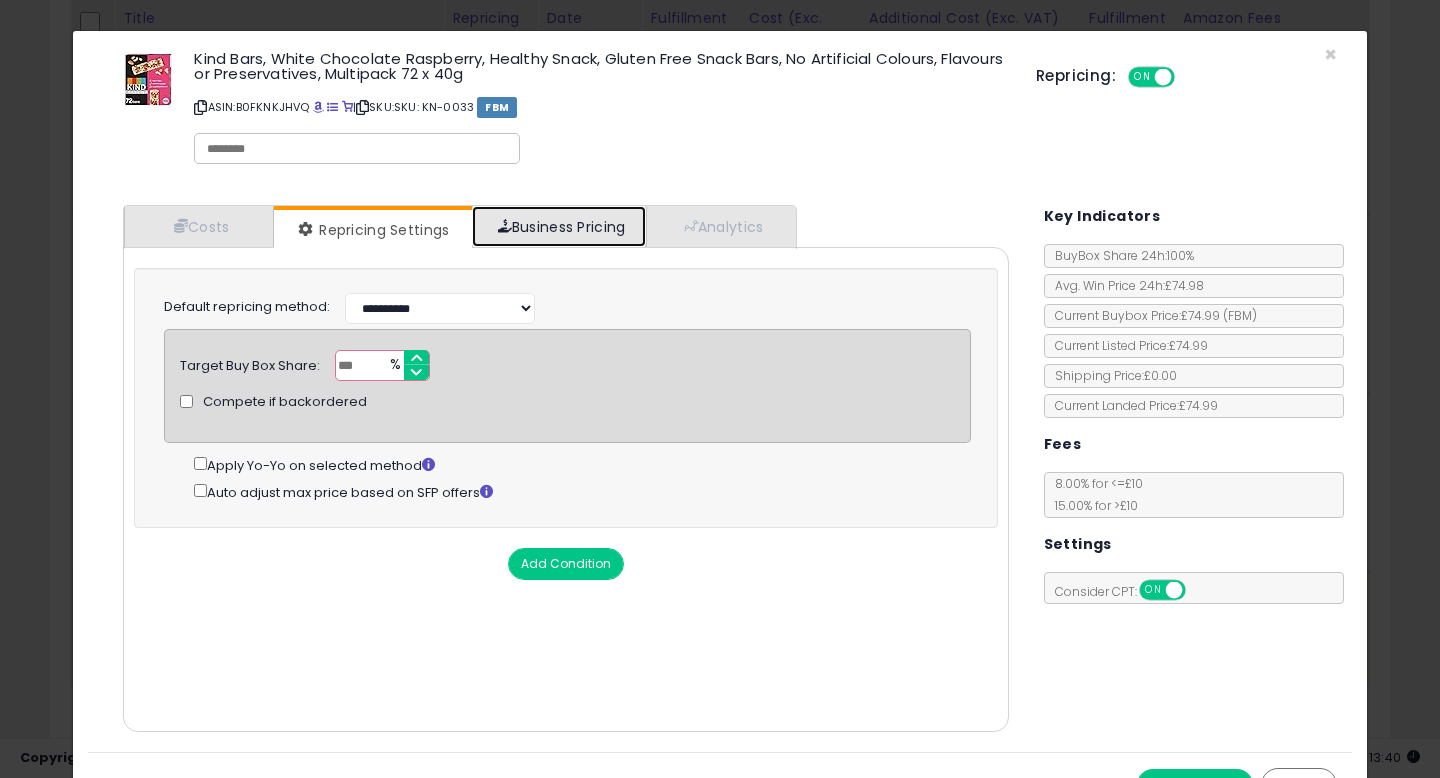 click on "Business Pricing" at bounding box center (559, 226) 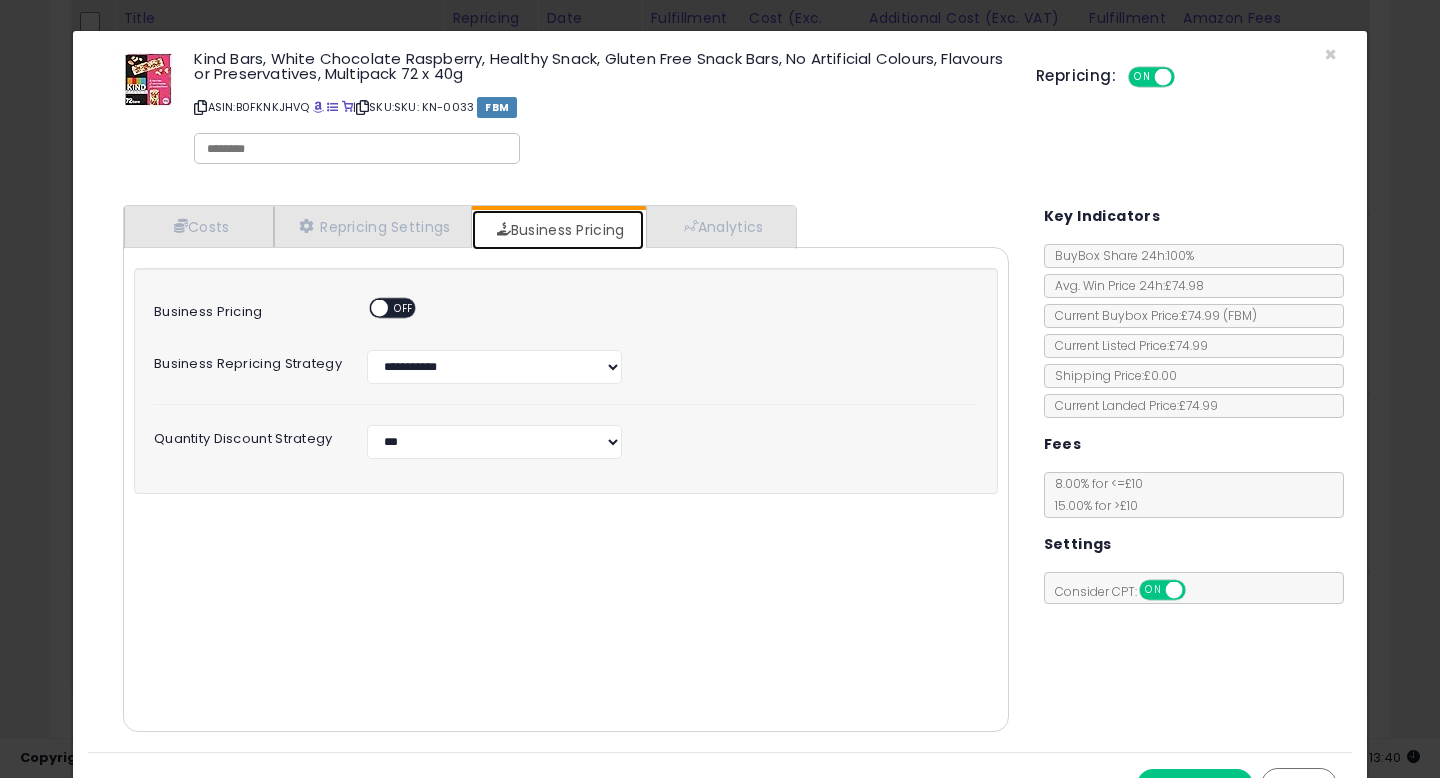 click at bounding box center (380, 308) 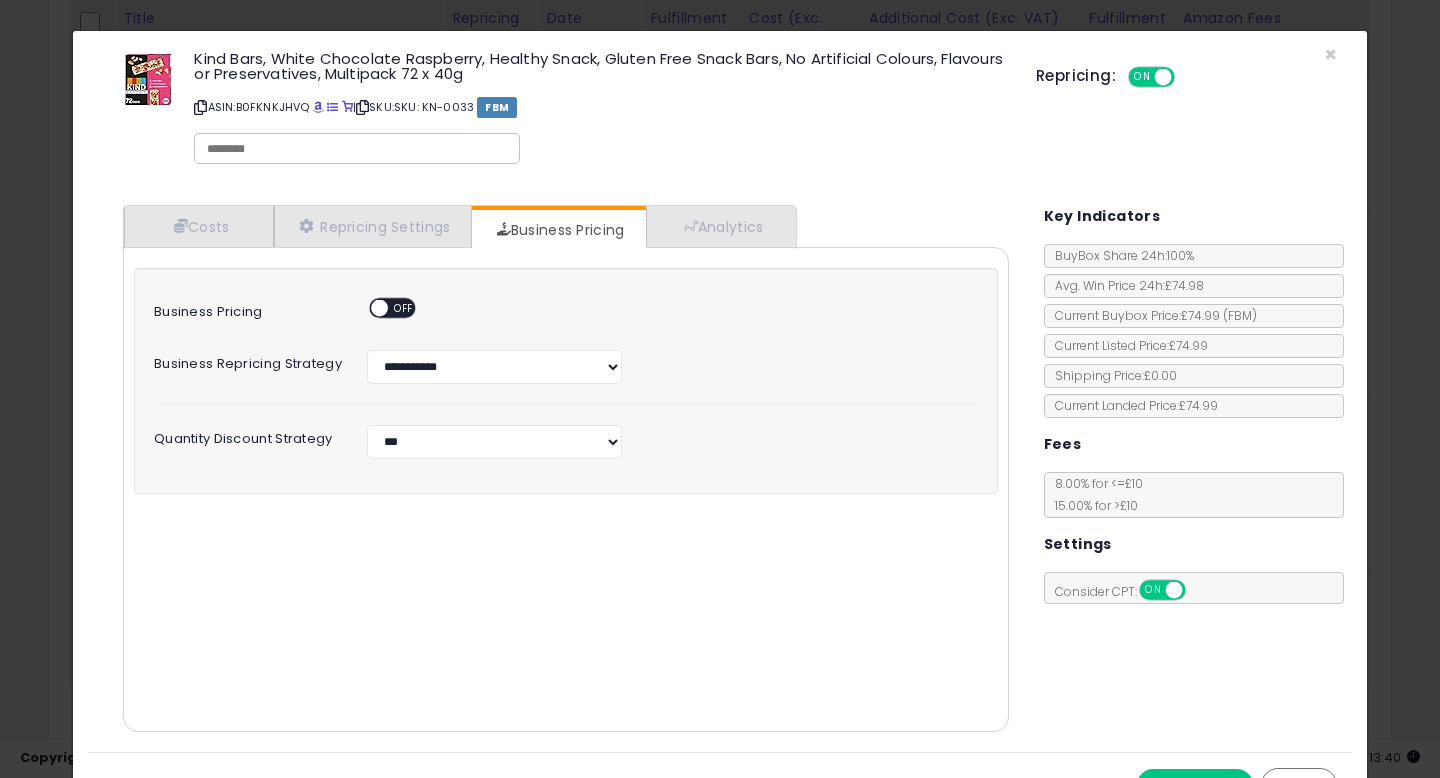 click on "OFF" at bounding box center (404, 308) 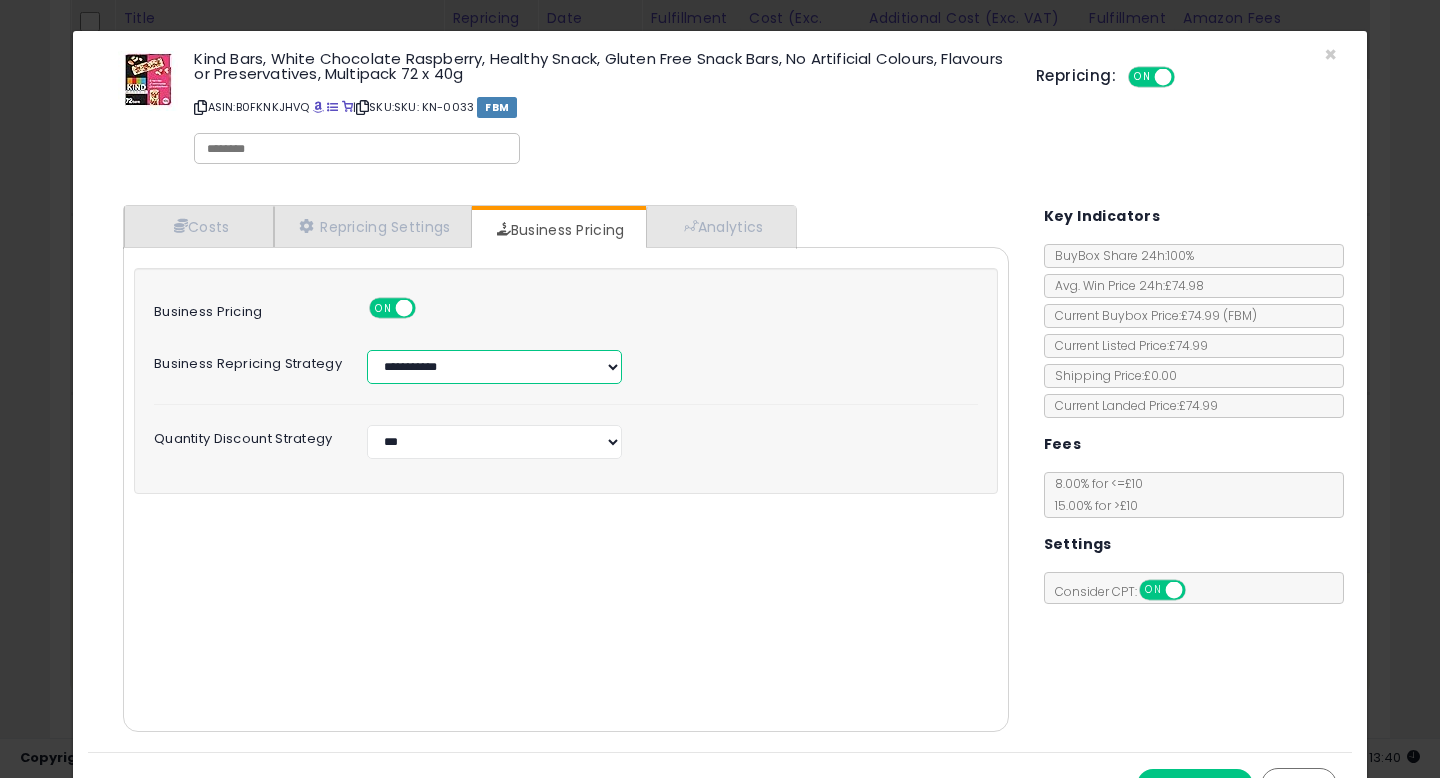 click on "**********" at bounding box center [494, 367] 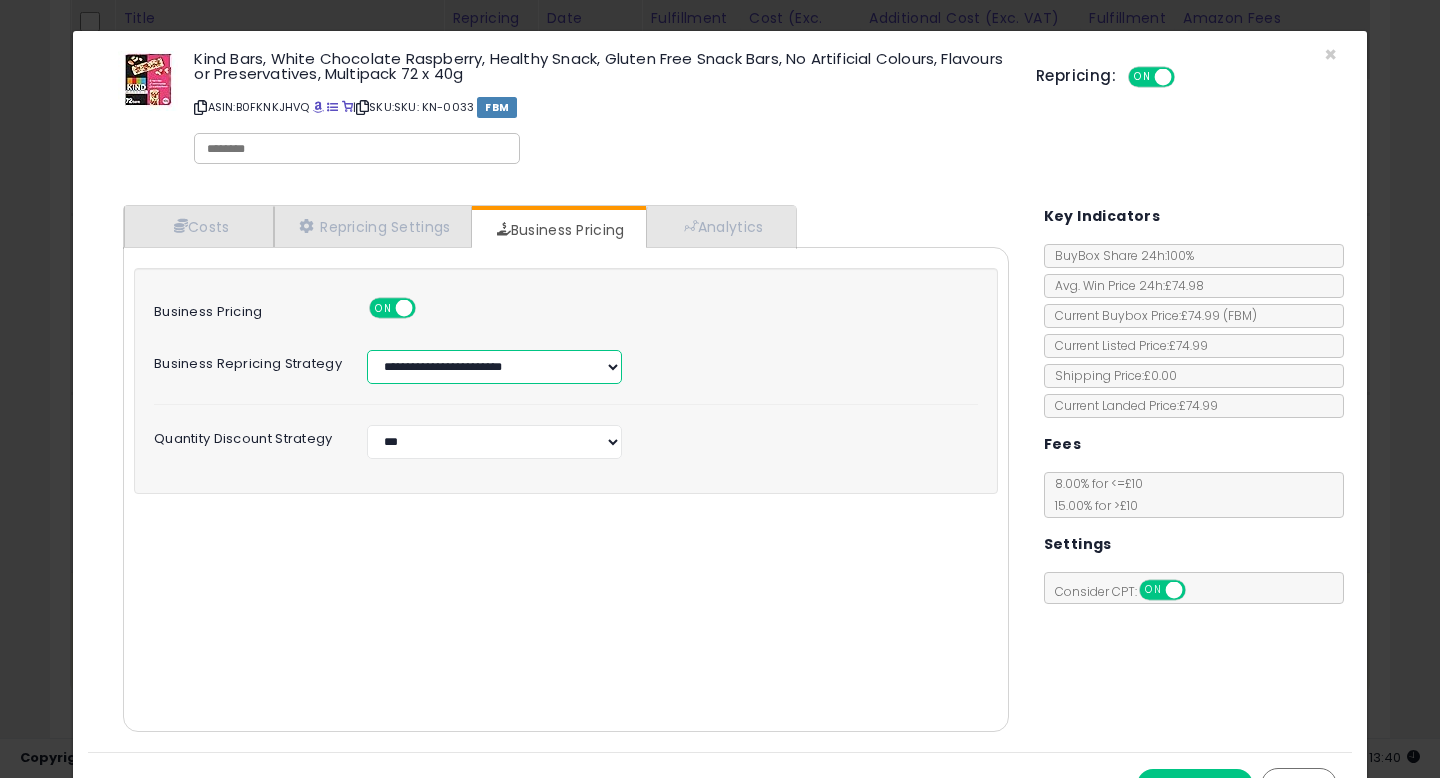select on "***" 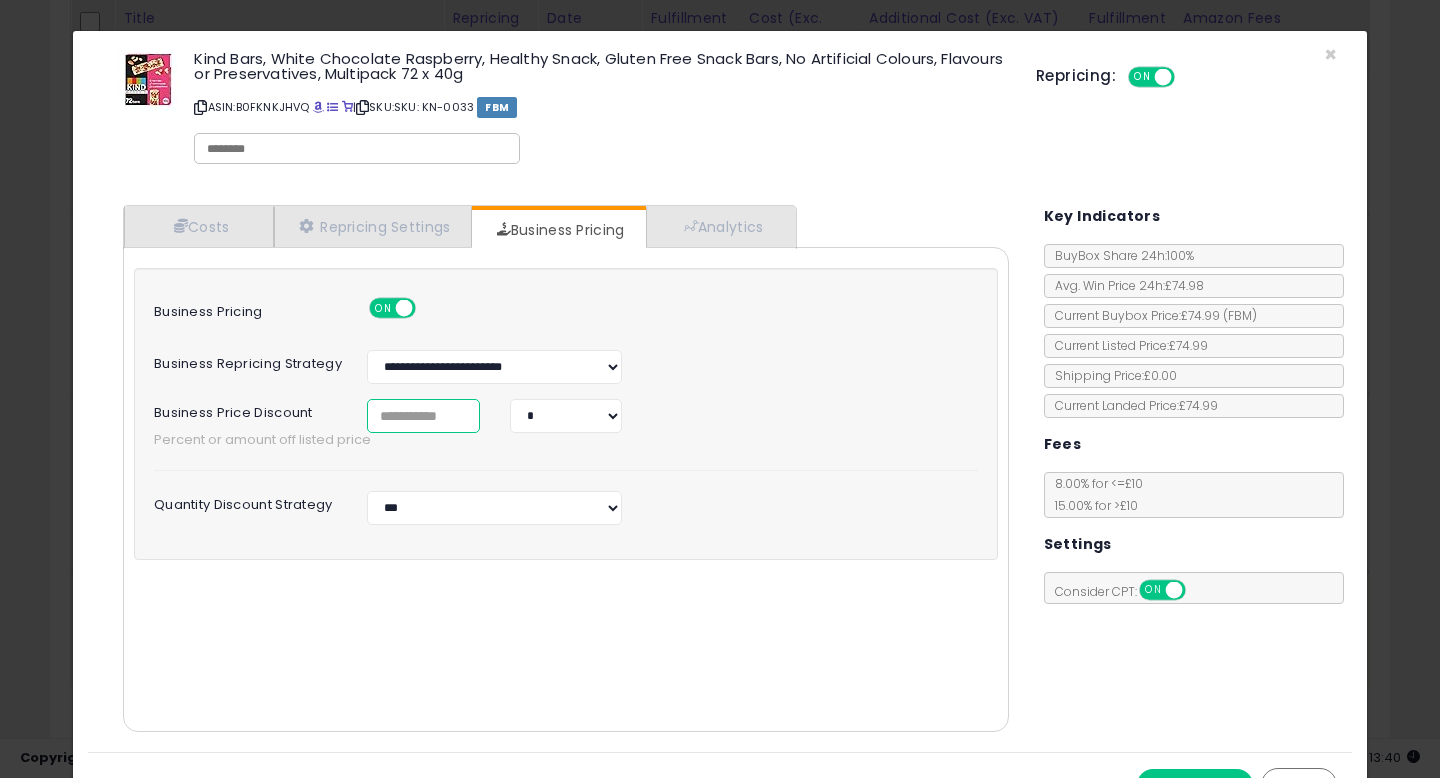 click at bounding box center (423, 416) 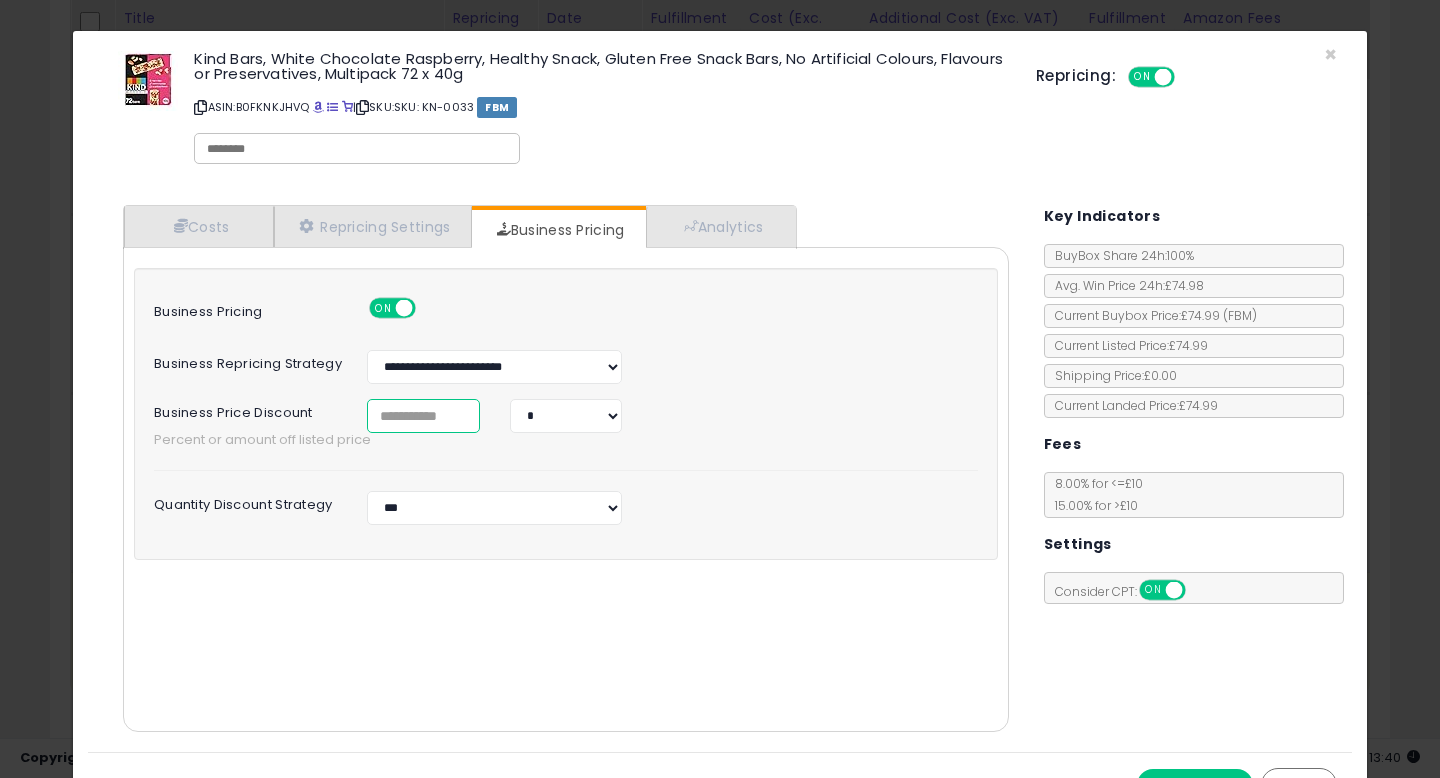 type on "*" 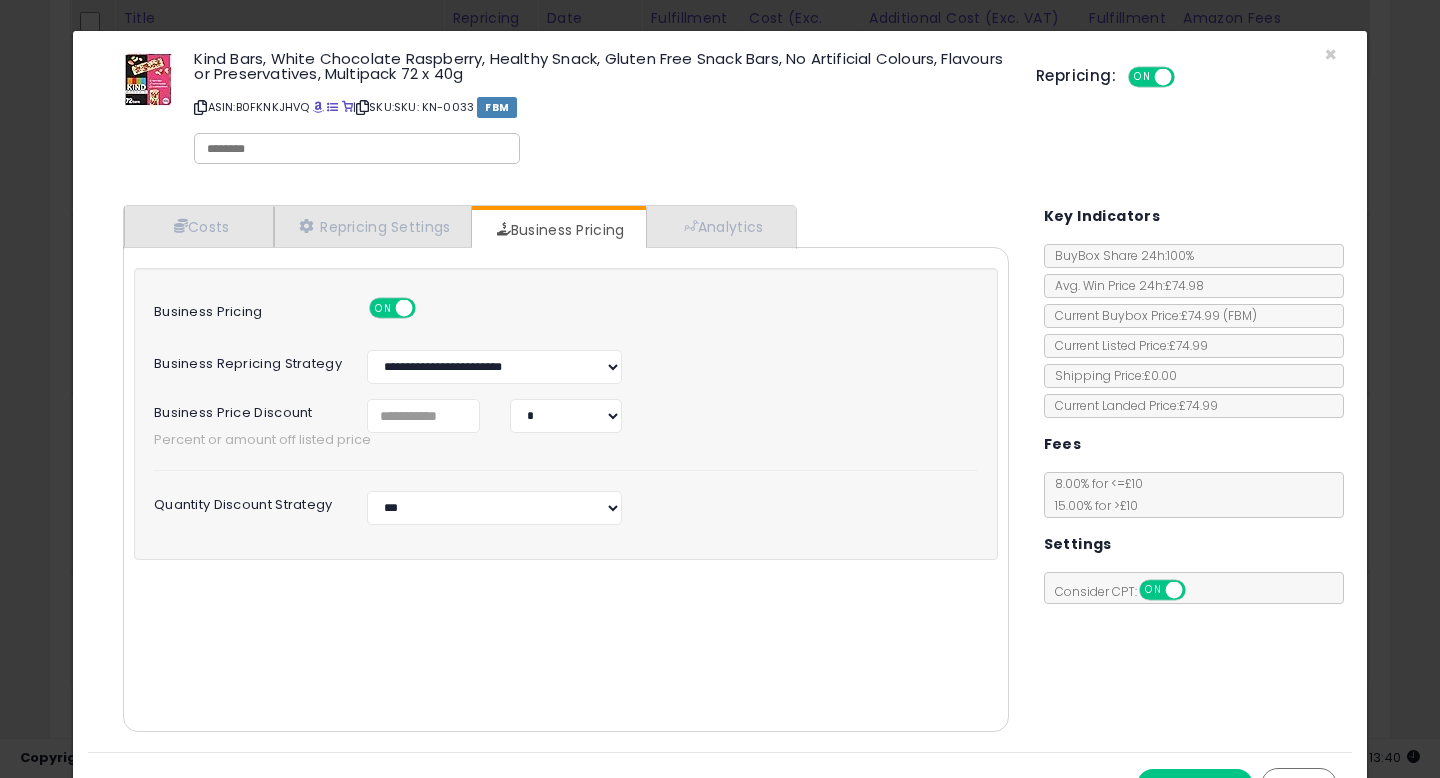 click on "Business Pricing
ON   OFF" at bounding box center (566, 305) 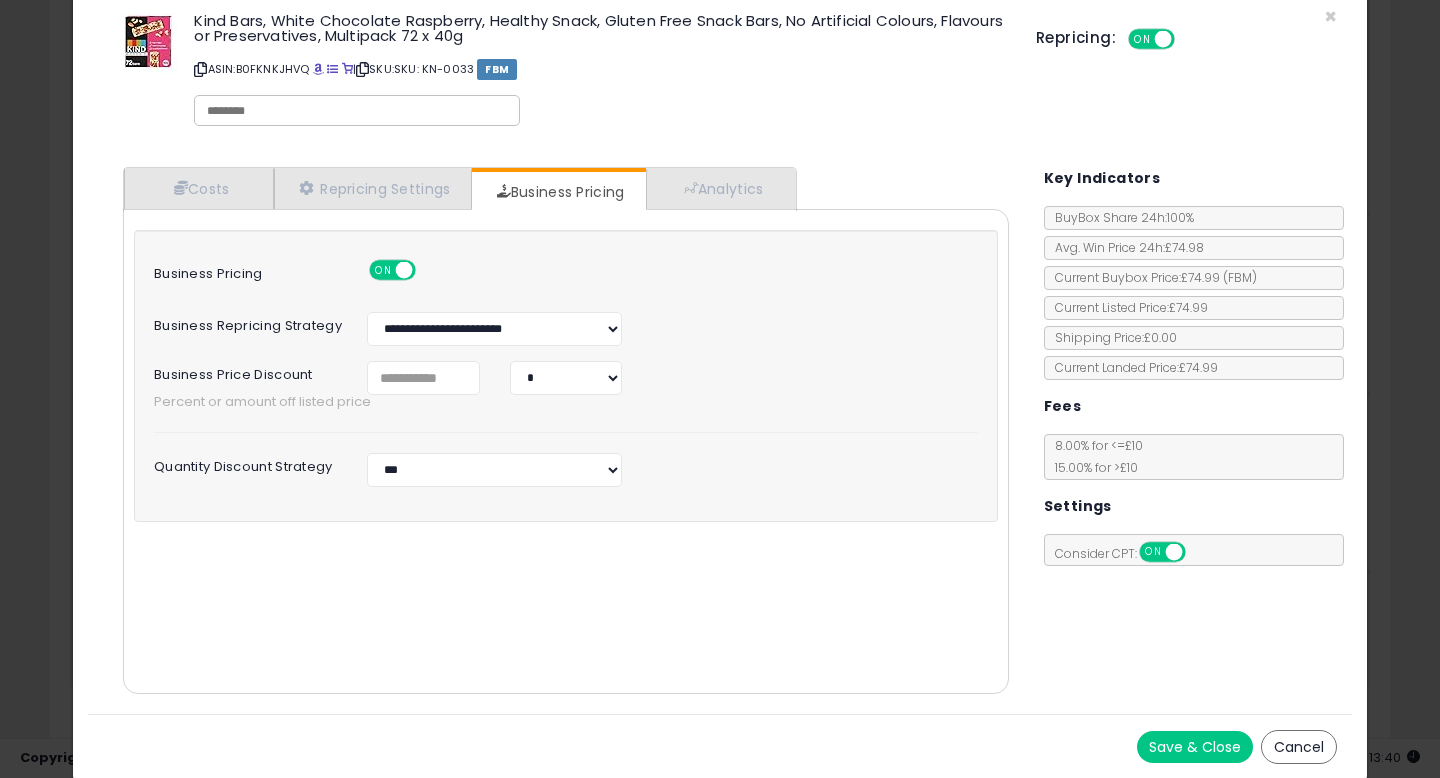 click on "Save & Close" at bounding box center [1195, 747] 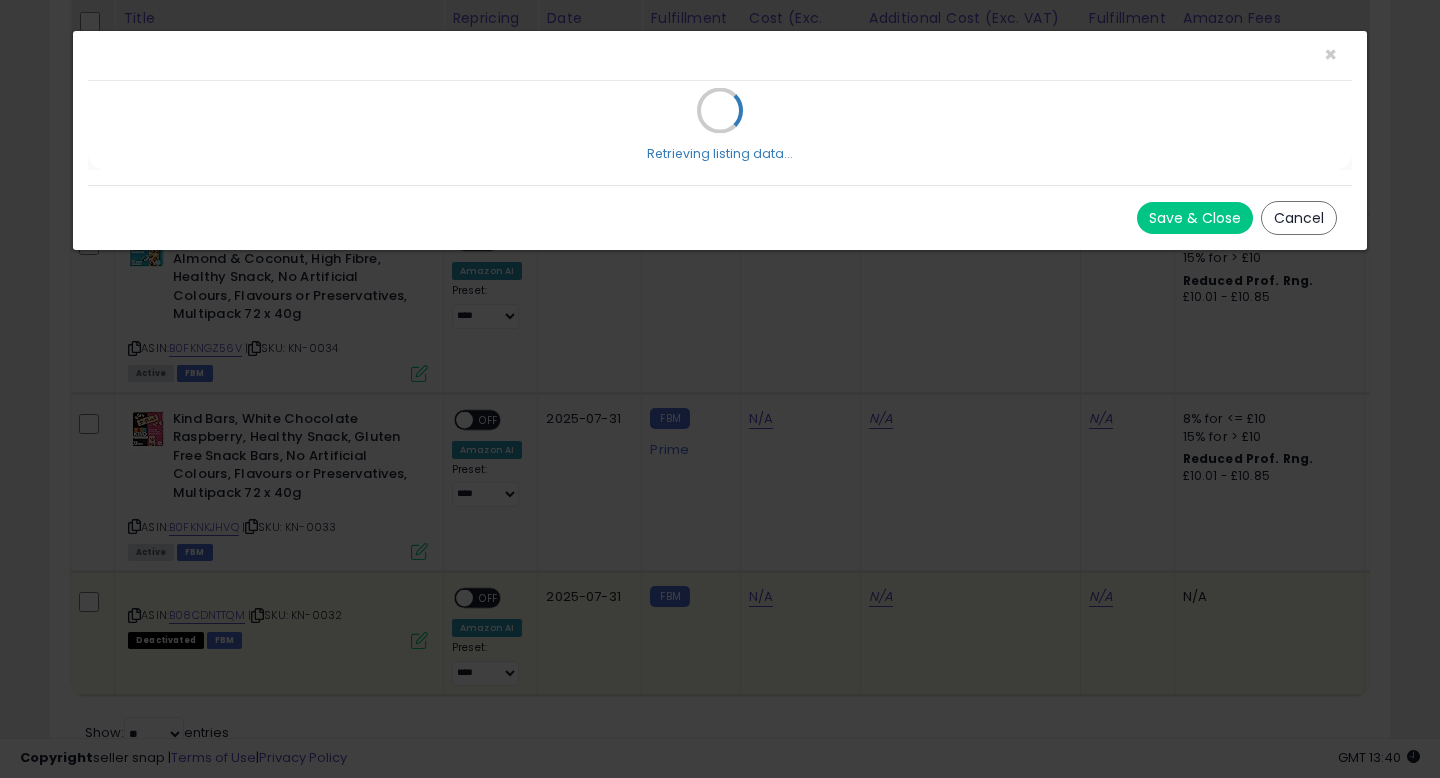 scroll, scrollTop: 0, scrollLeft: 0, axis: both 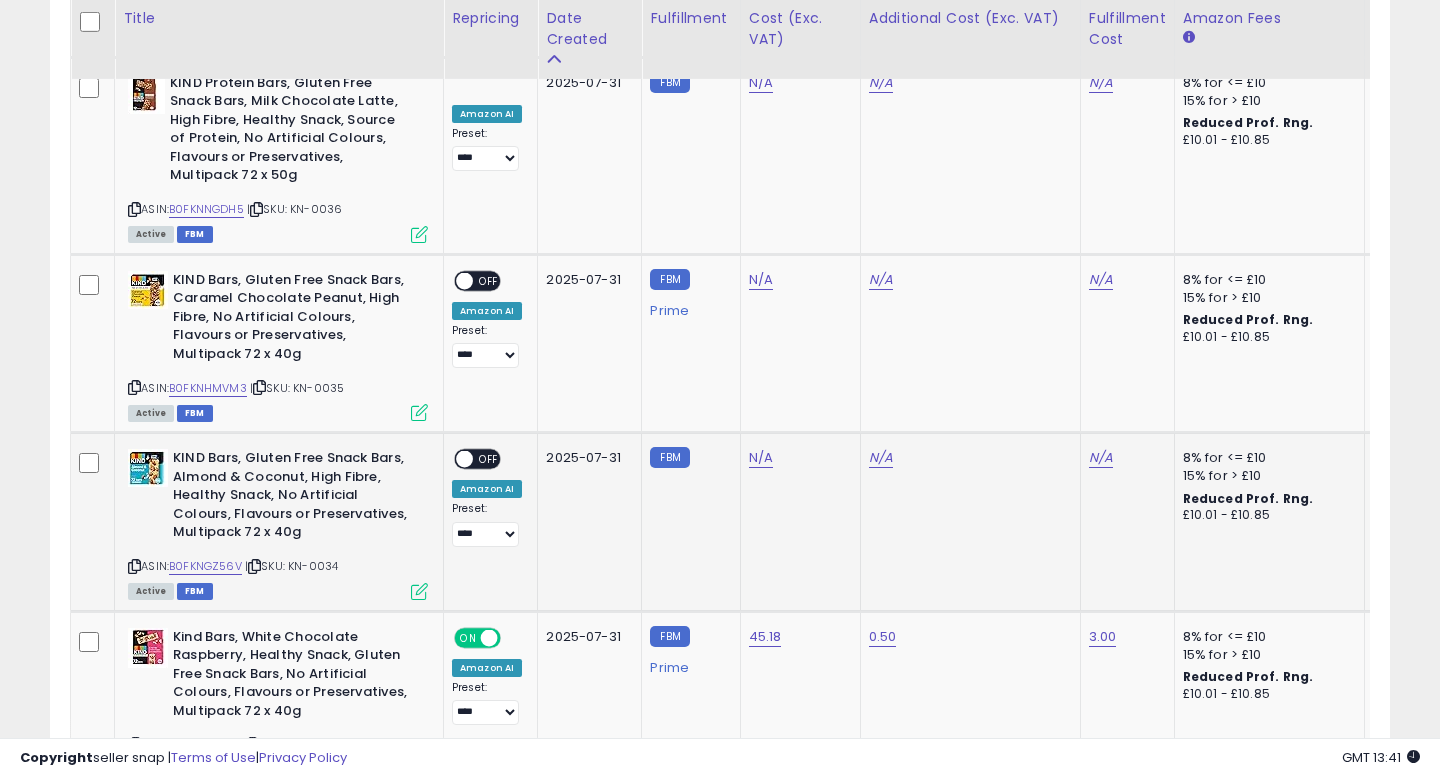 click at bounding box center [419, 591] 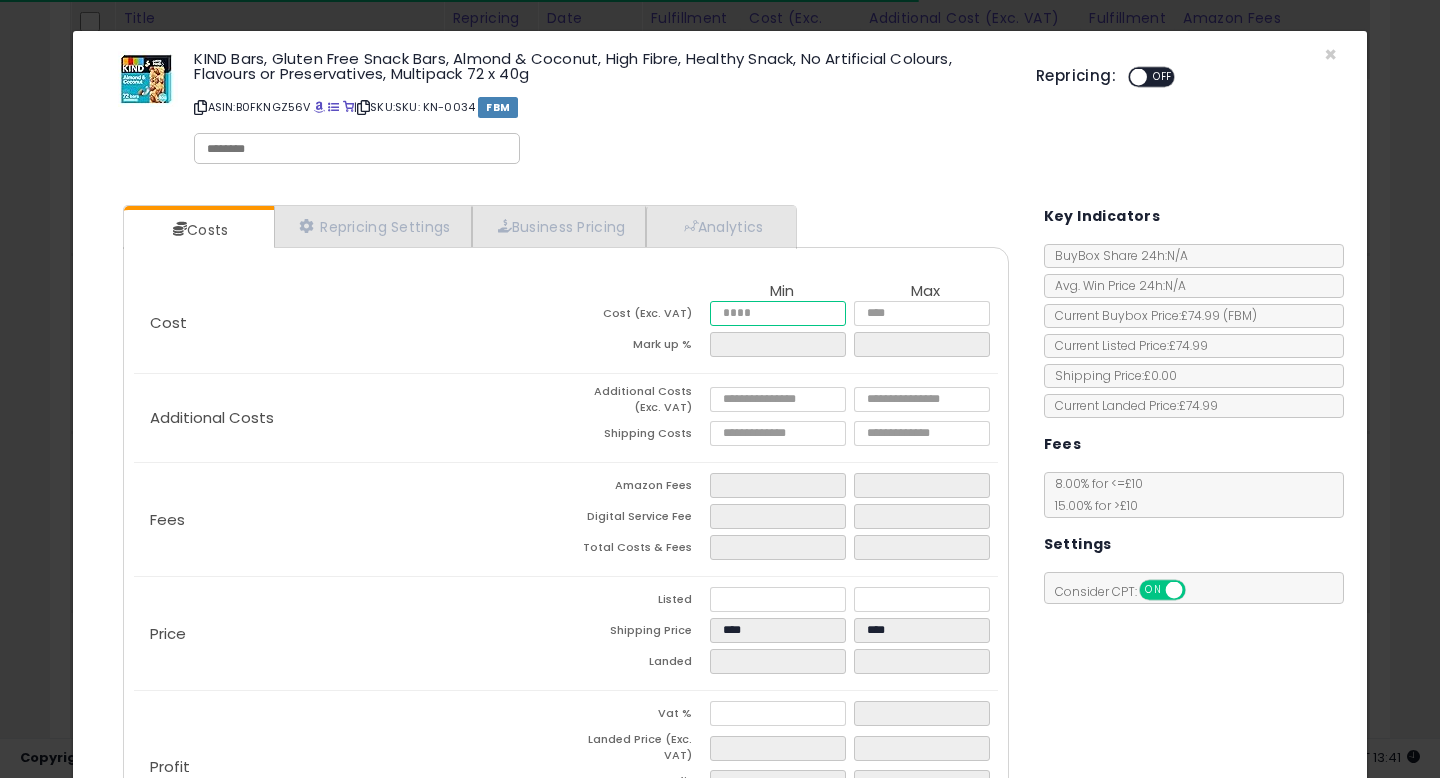 click at bounding box center [778, 313] 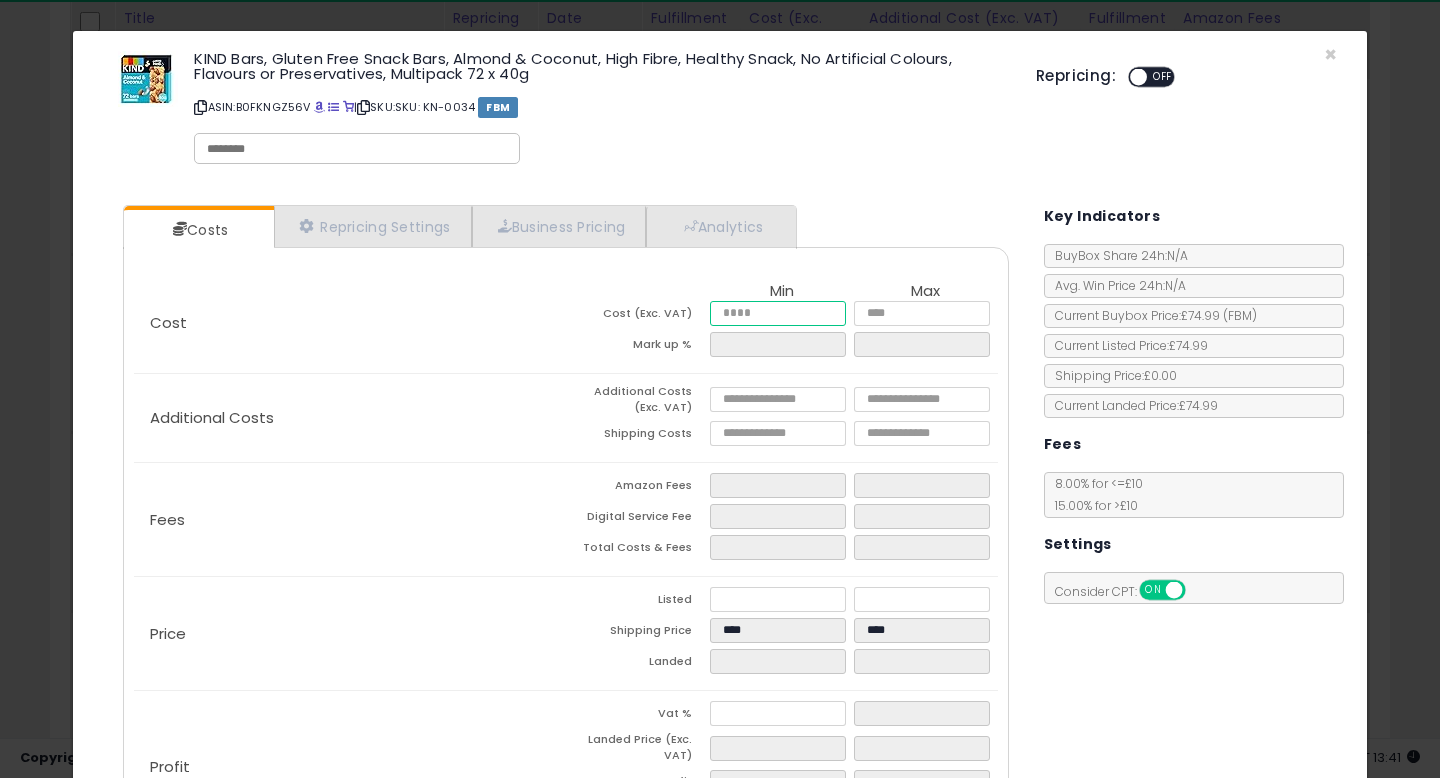type on "*" 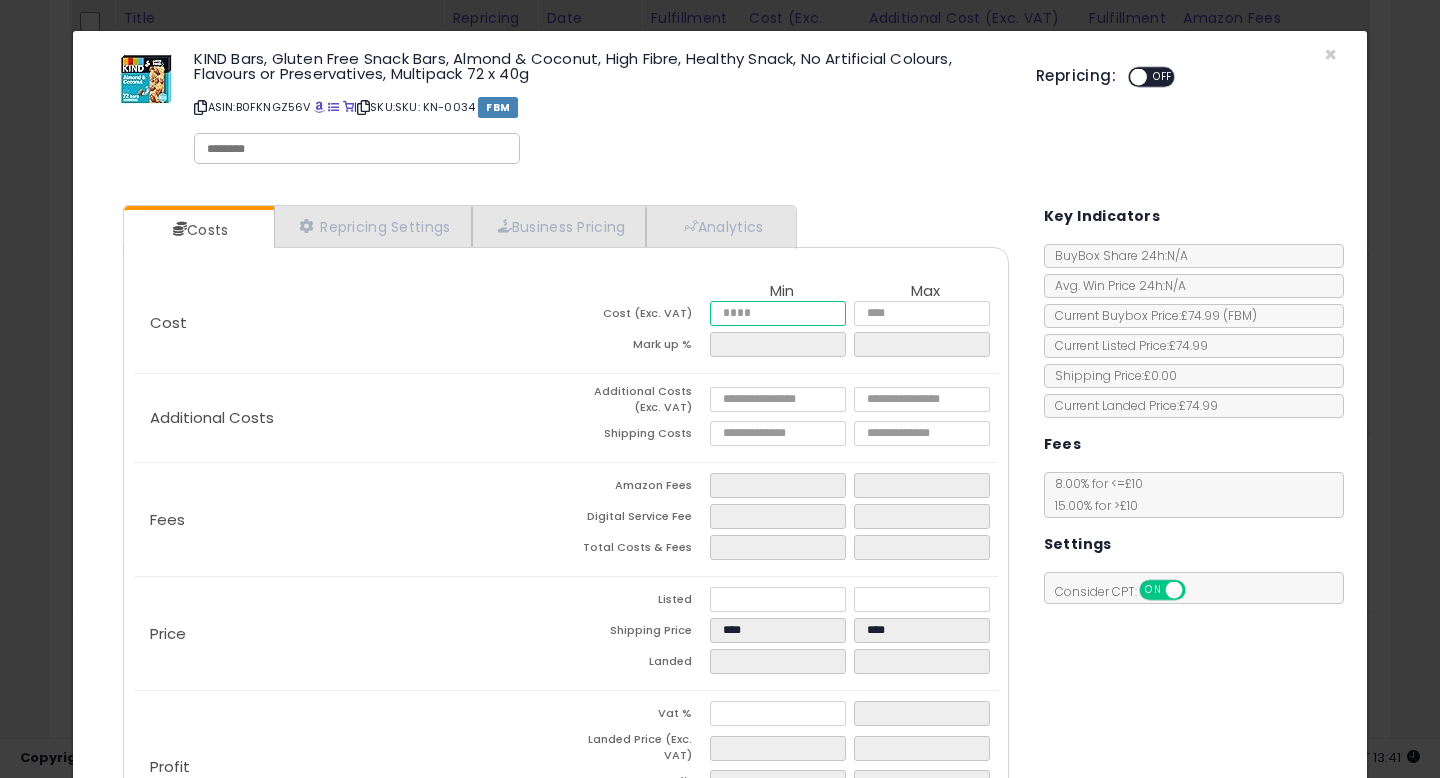 type on "**" 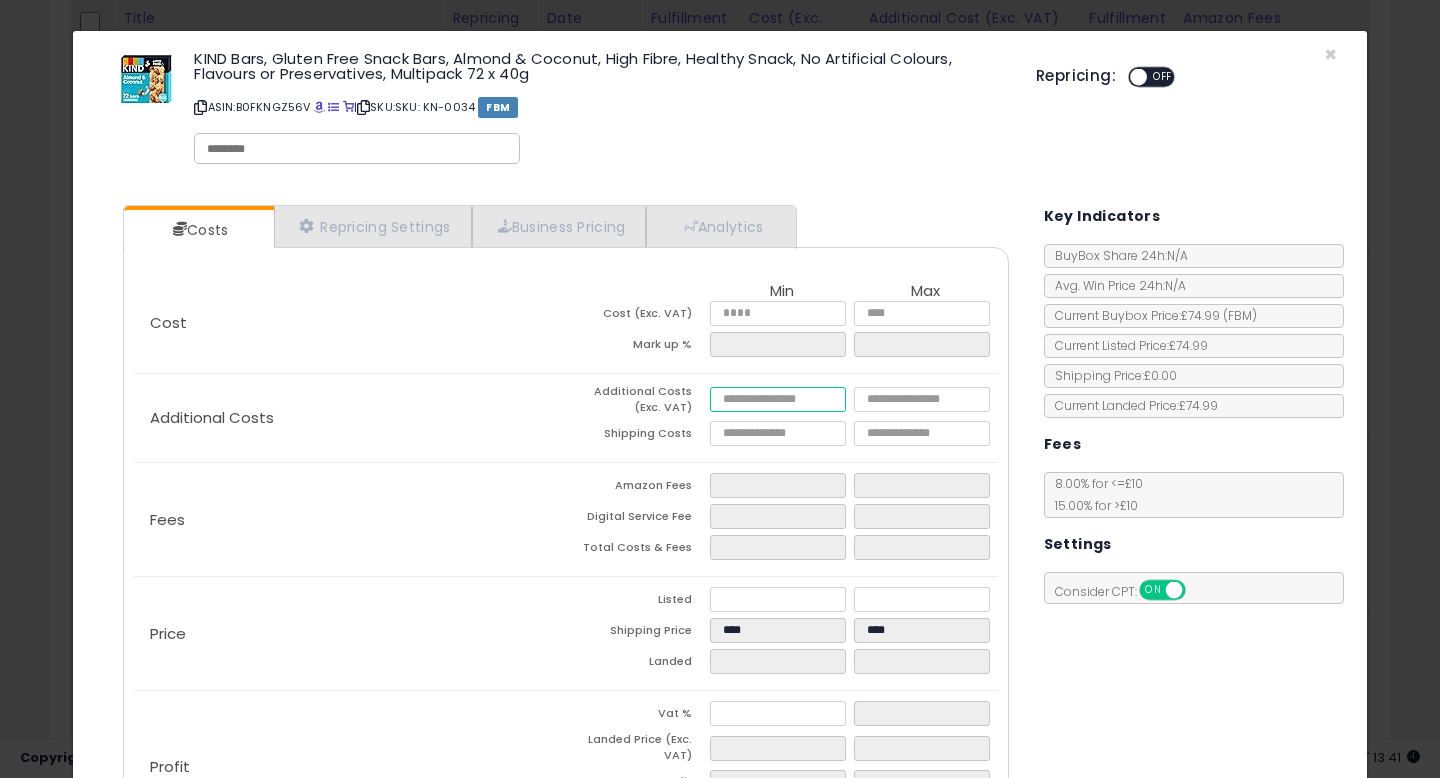 click at bounding box center [778, 399] 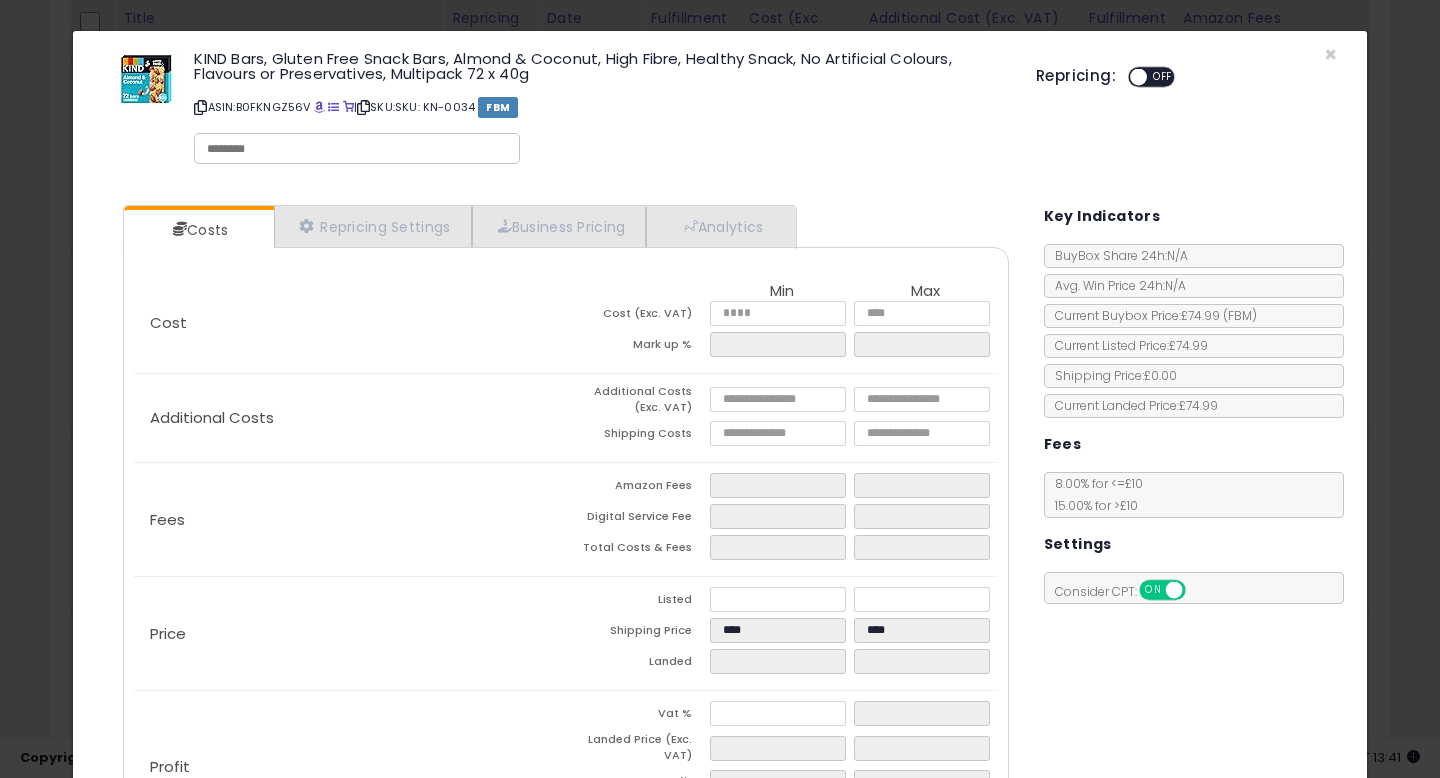 click at bounding box center [782, 436] 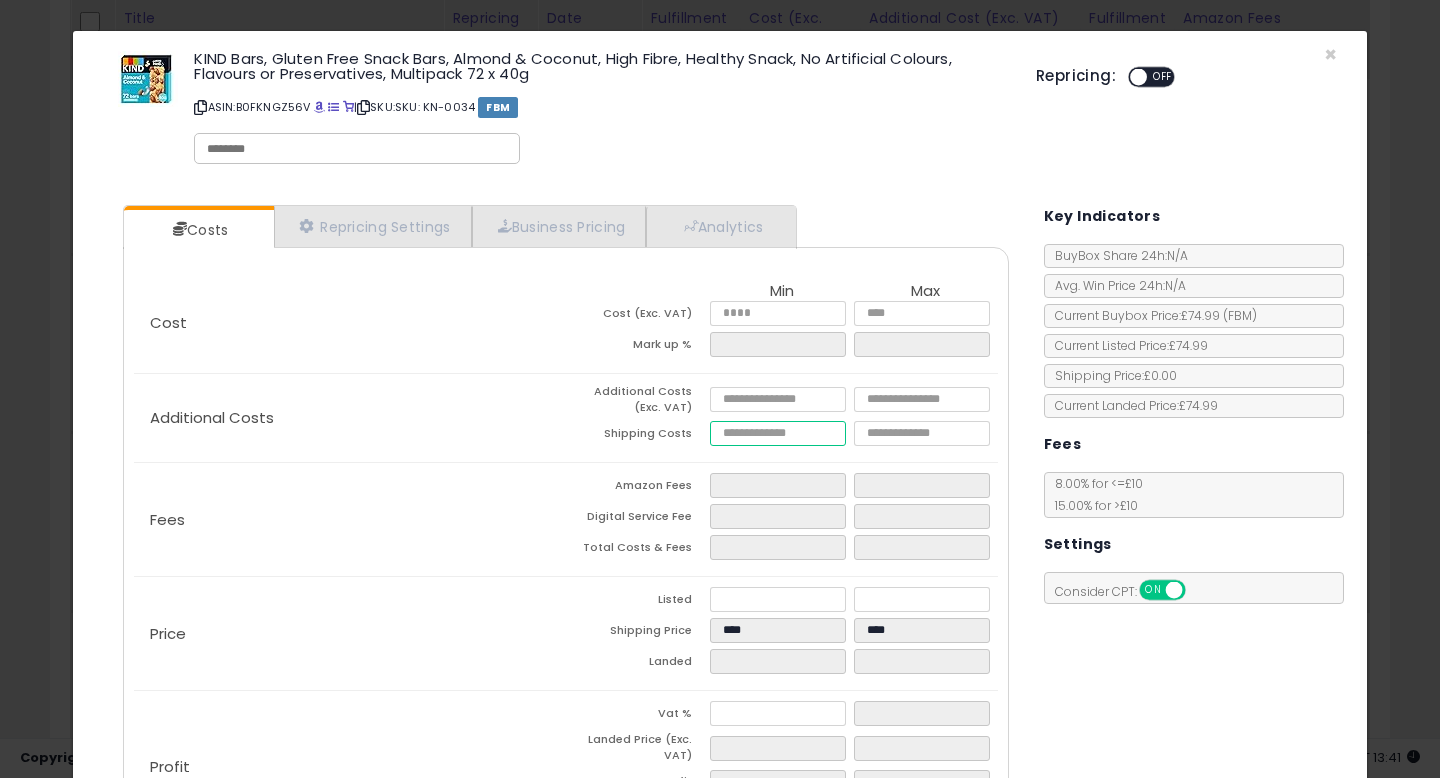click at bounding box center [778, 433] 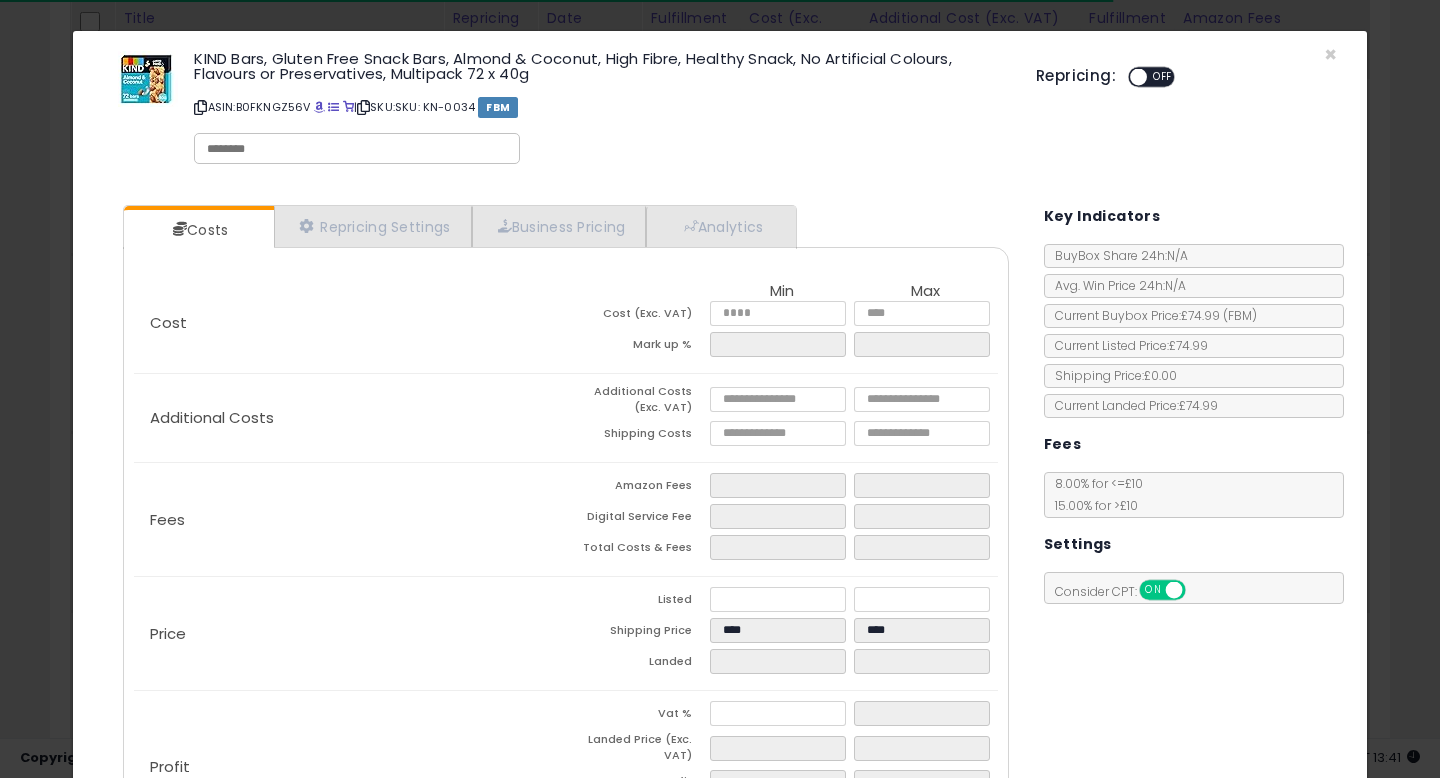 type on "****" 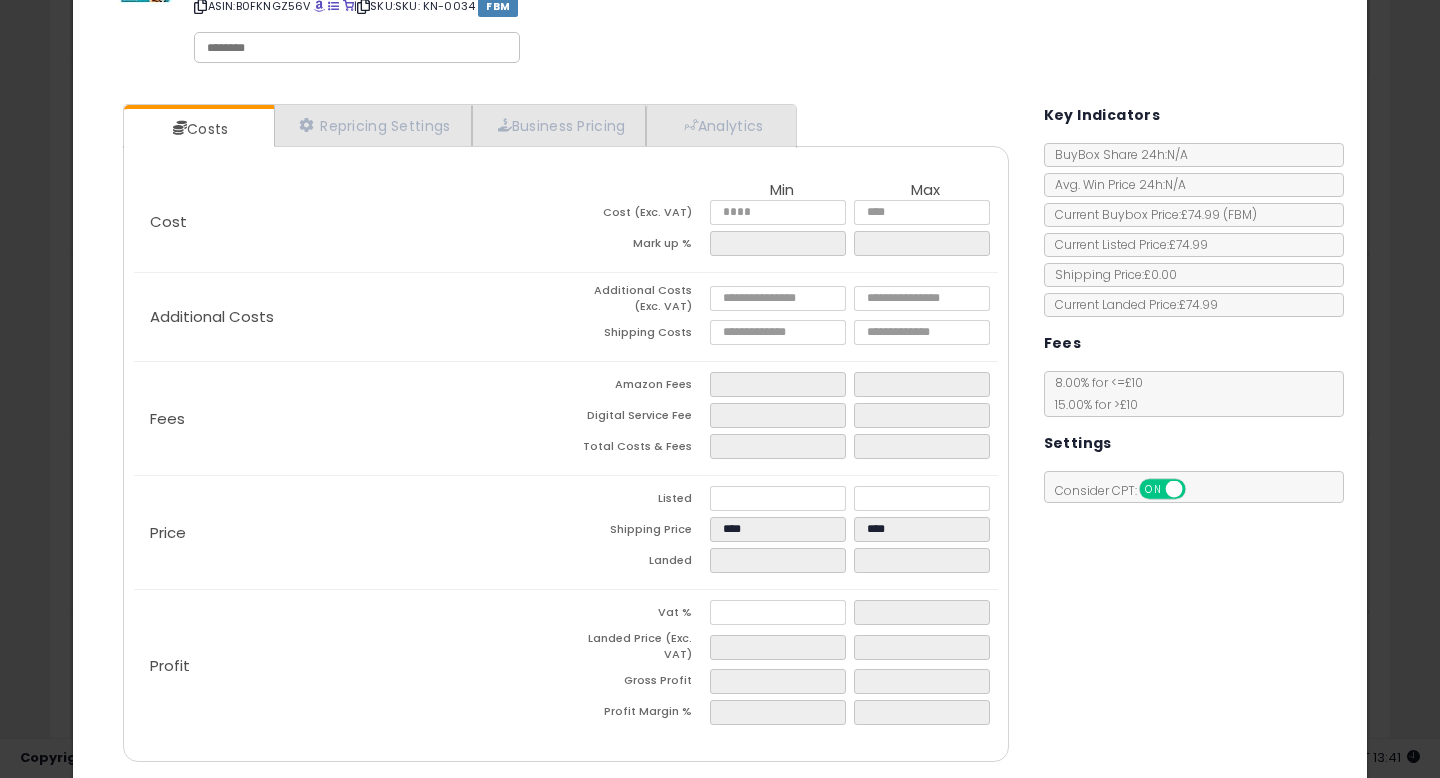 scroll, scrollTop: 123, scrollLeft: 0, axis: vertical 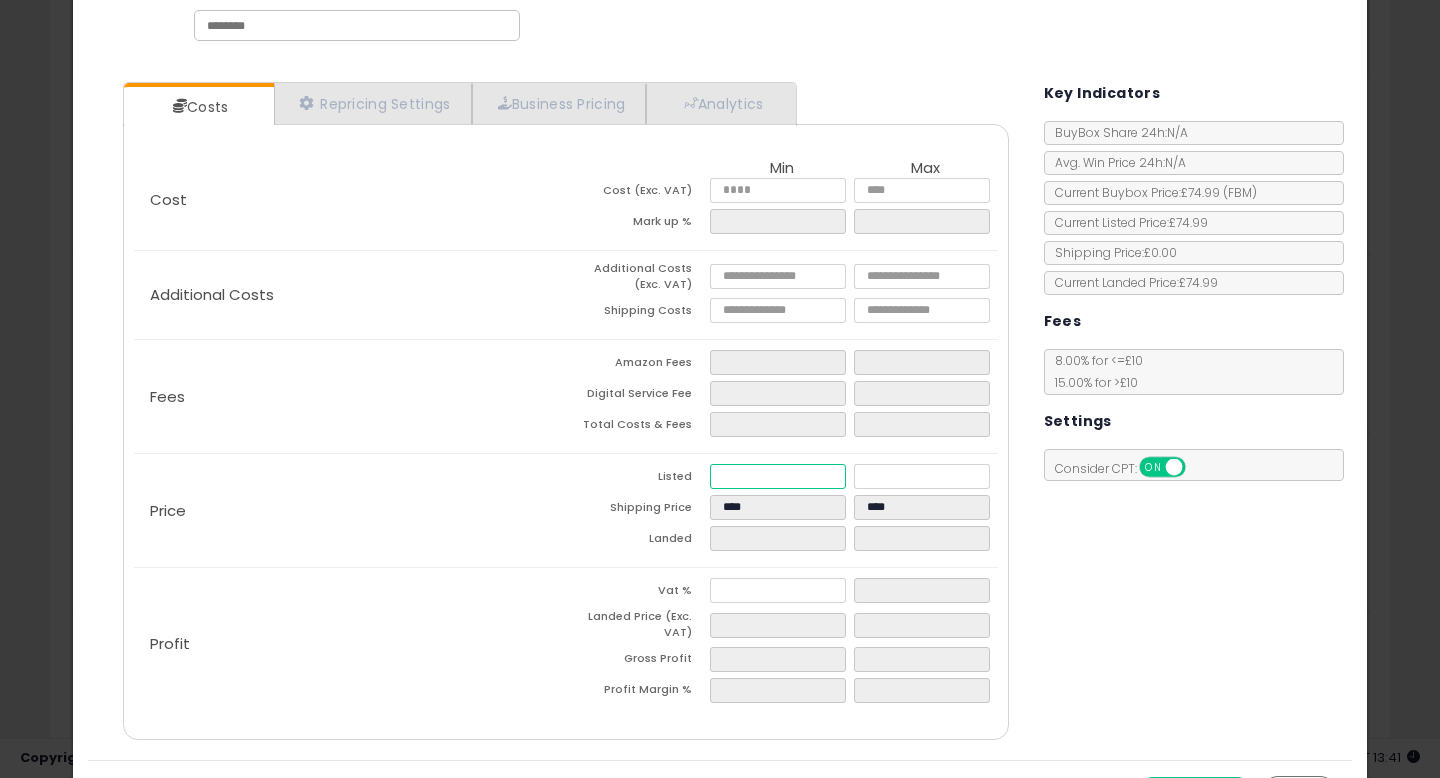click at bounding box center [778, 476] 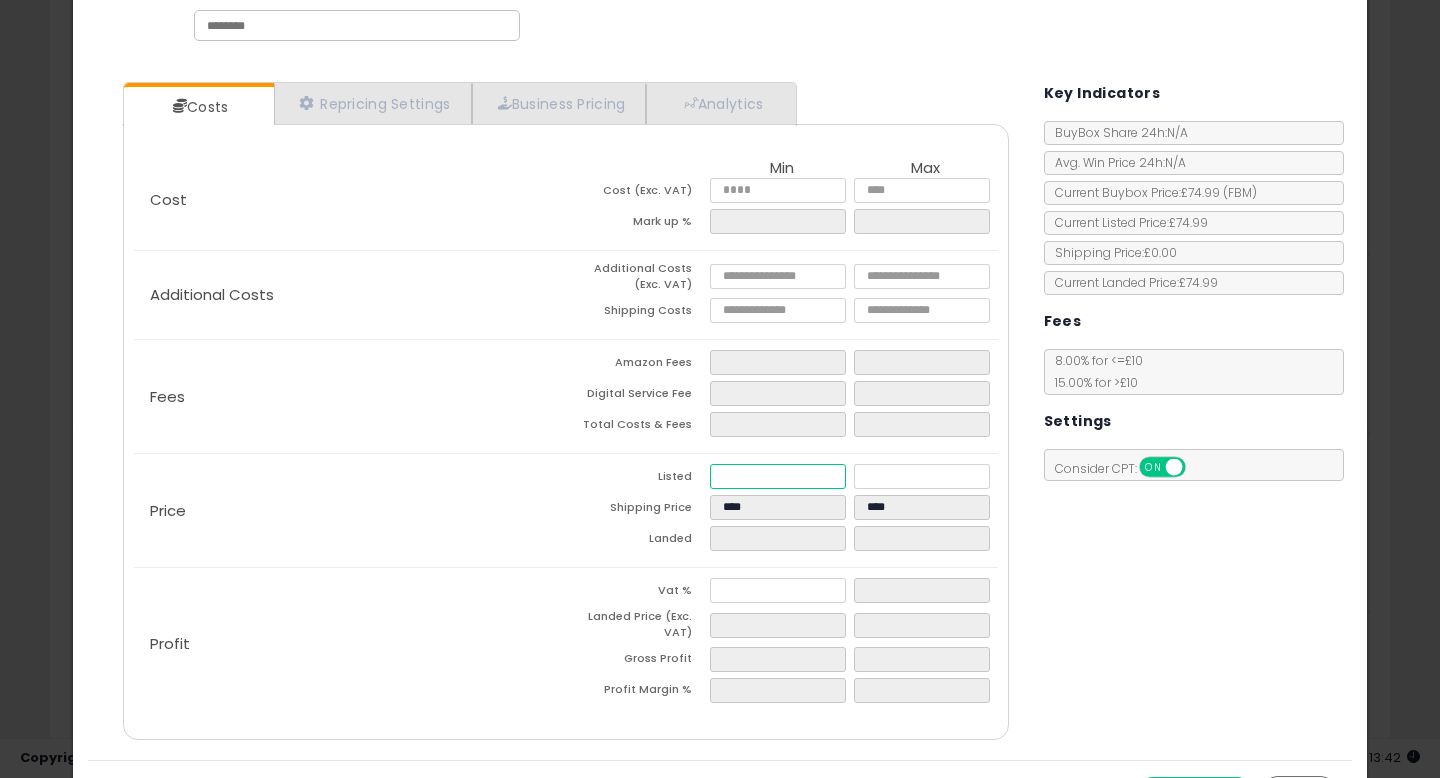 type on "****" 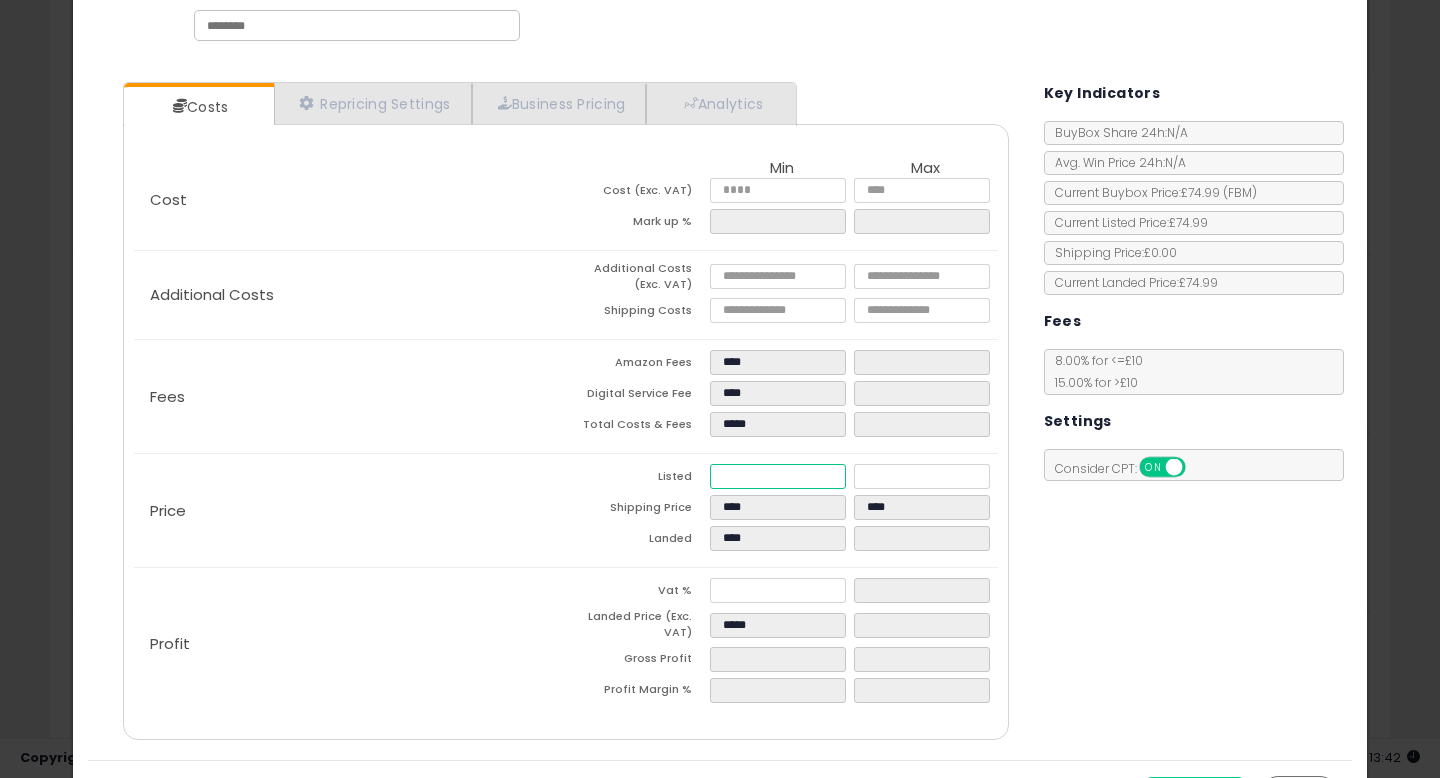 type on "*****" 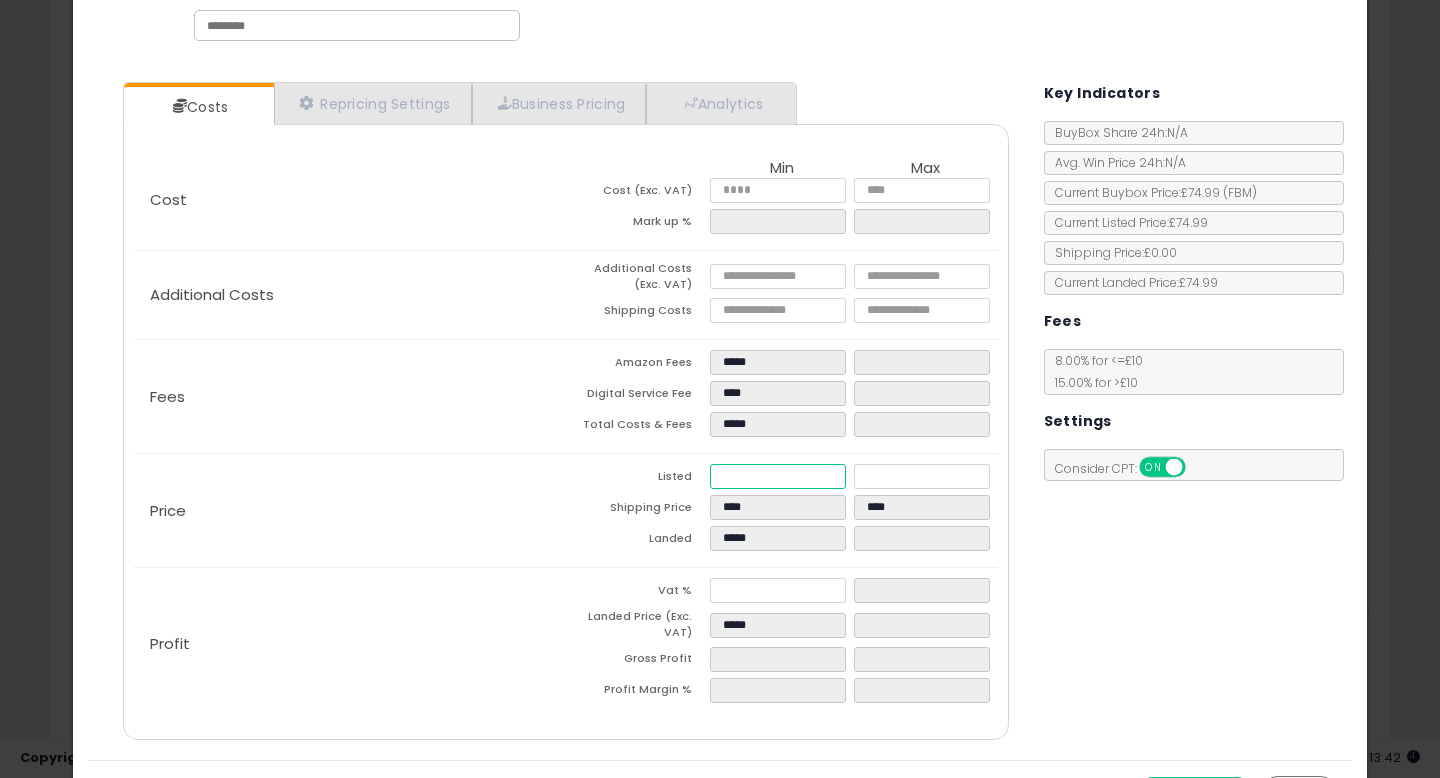 type on "*****" 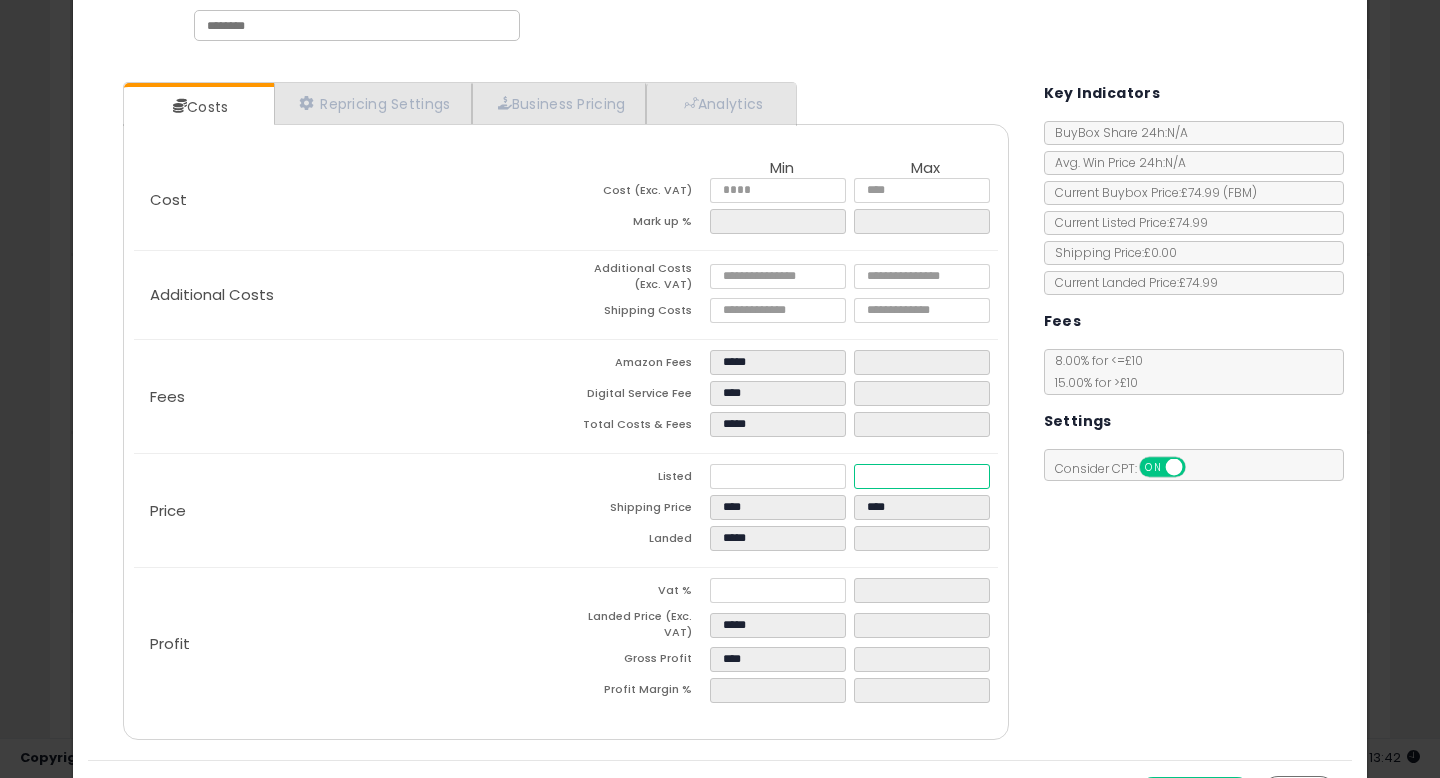 click at bounding box center [922, 476] 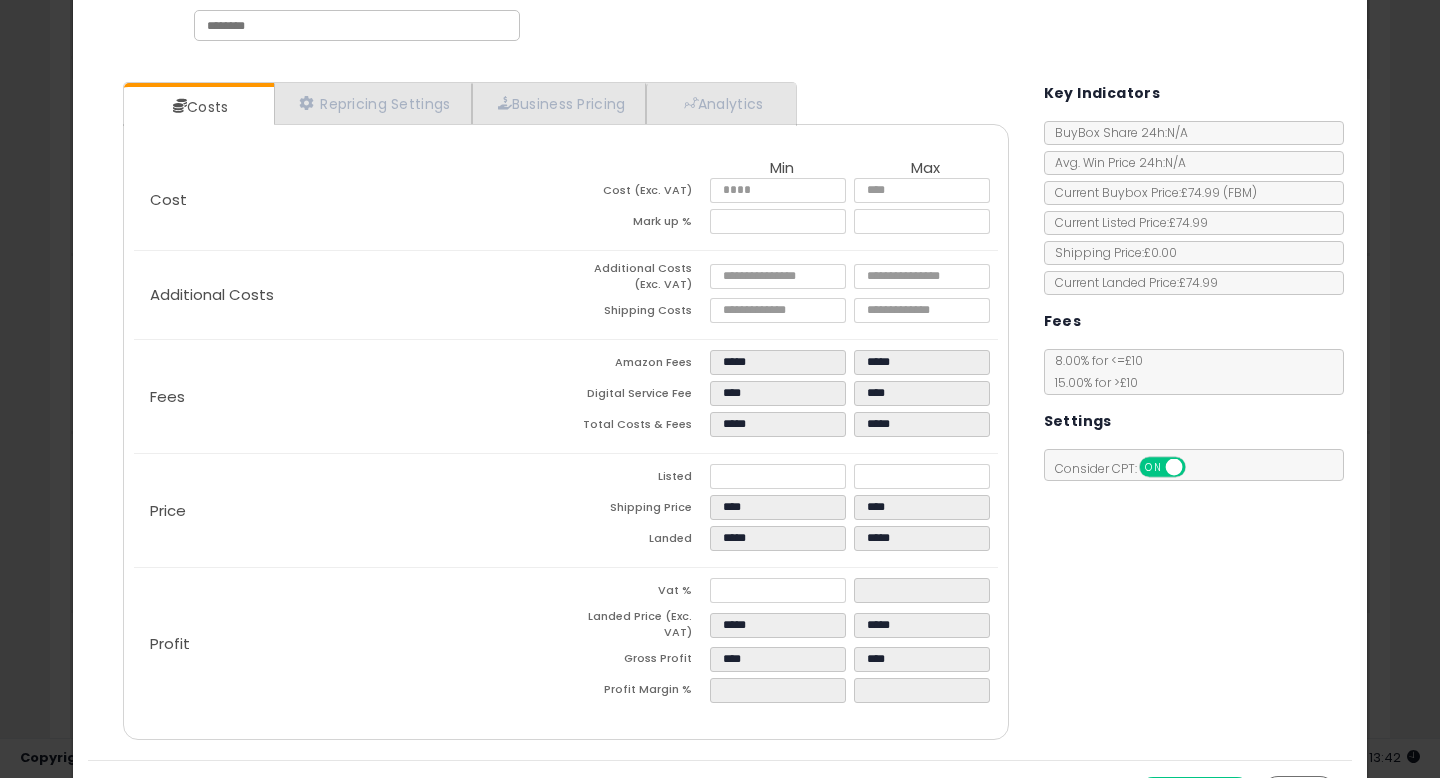 click on "Fees
Amazon Fees
*****
*****
Digital Service Fee
****
****
Total Costs & Fees
*****
*****" 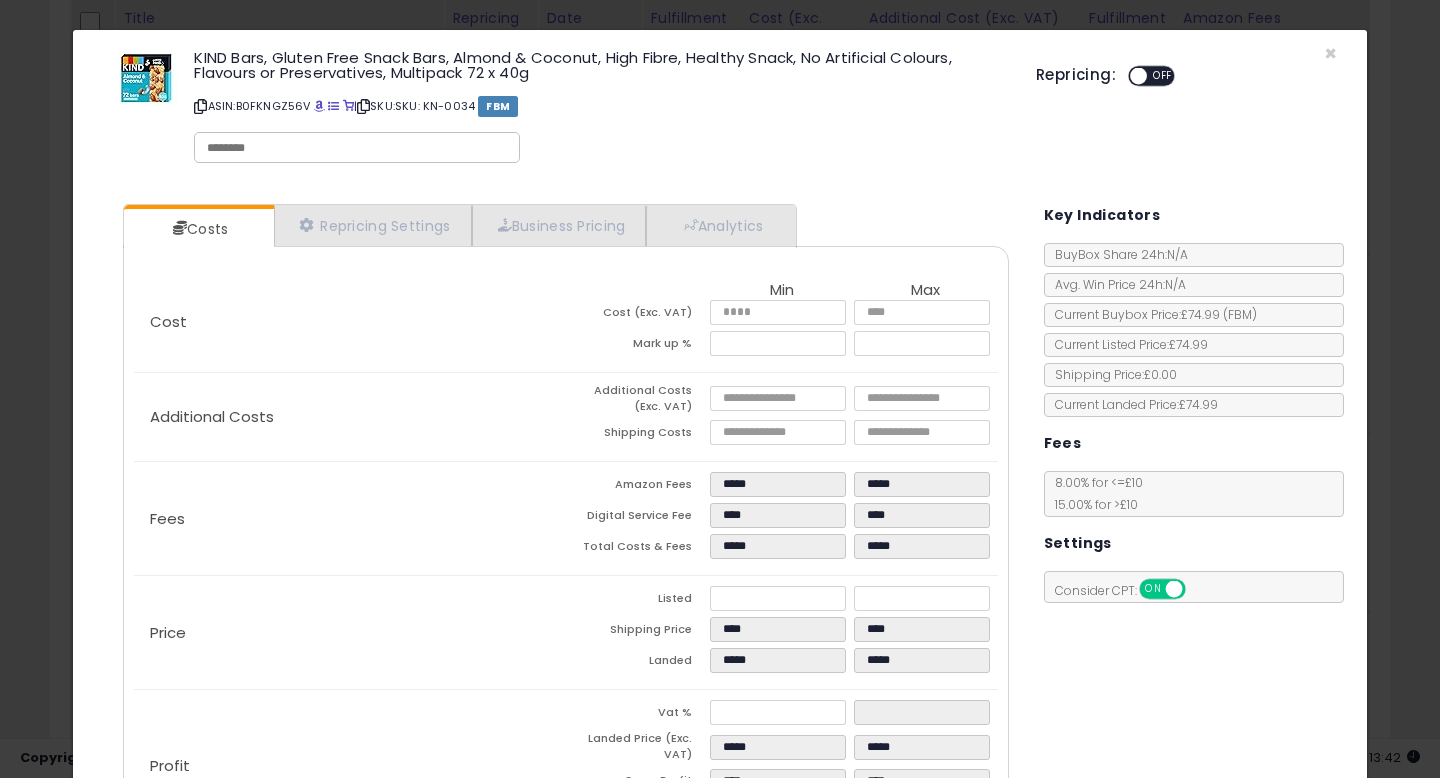 scroll, scrollTop: 0, scrollLeft: 0, axis: both 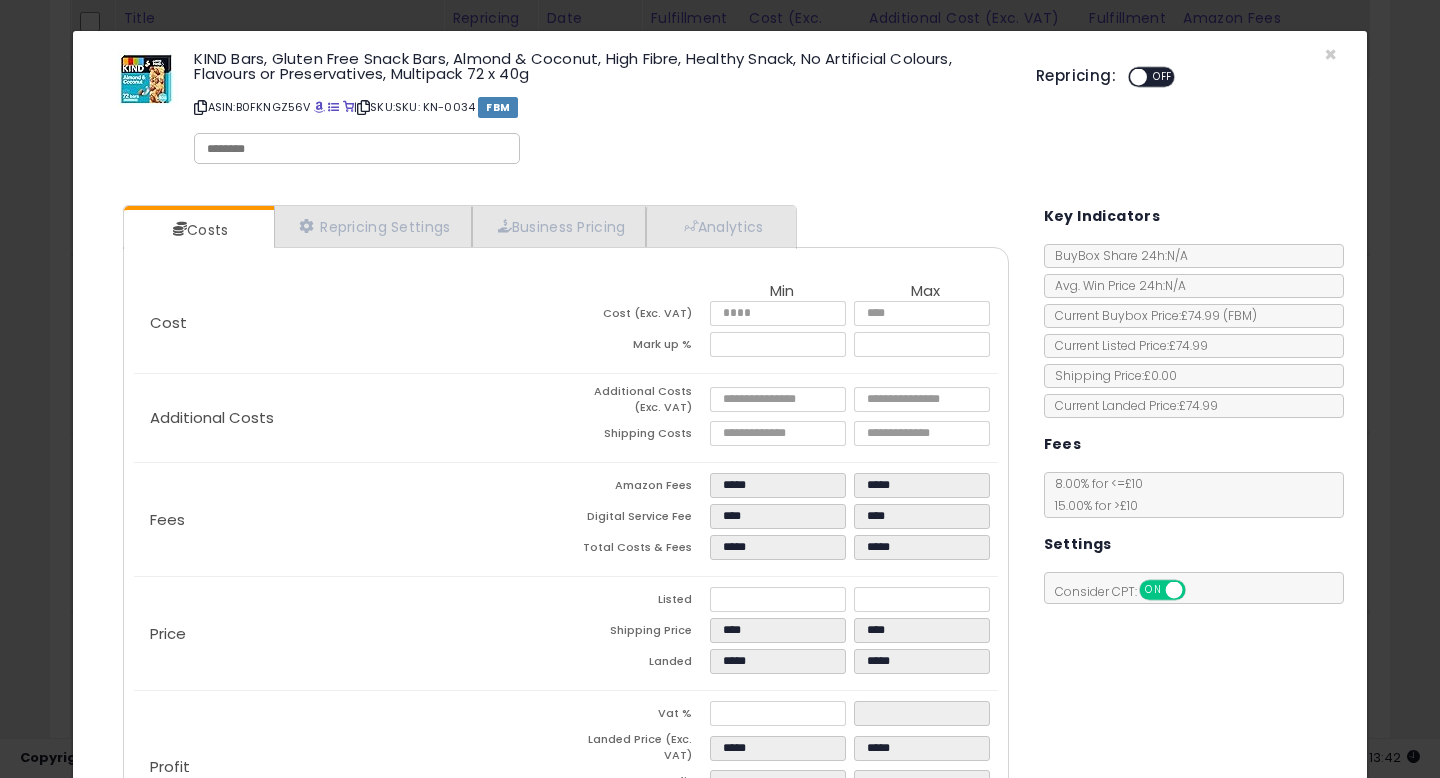click on "ON   OFF" at bounding box center (1151, 77) 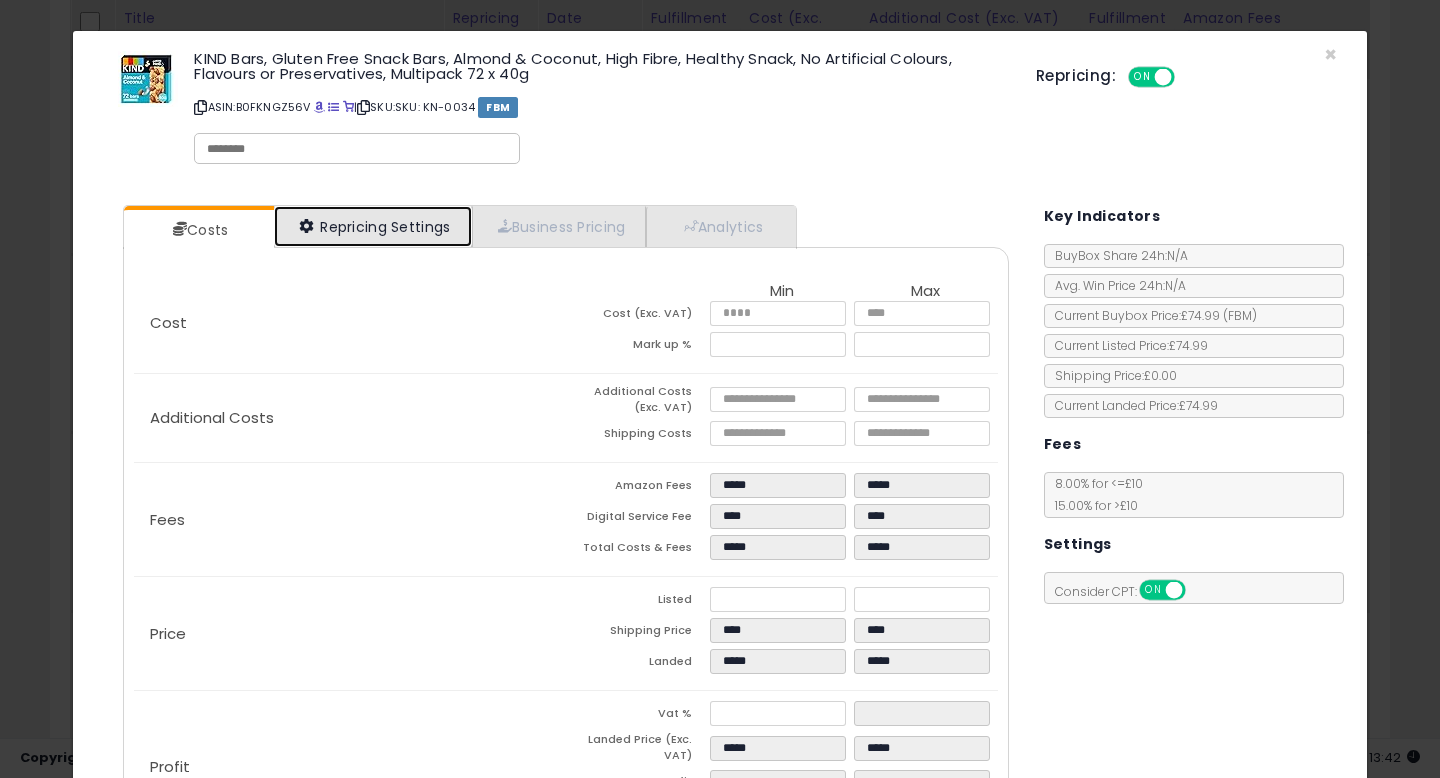 click on "Repricing Settings" at bounding box center (373, 226) 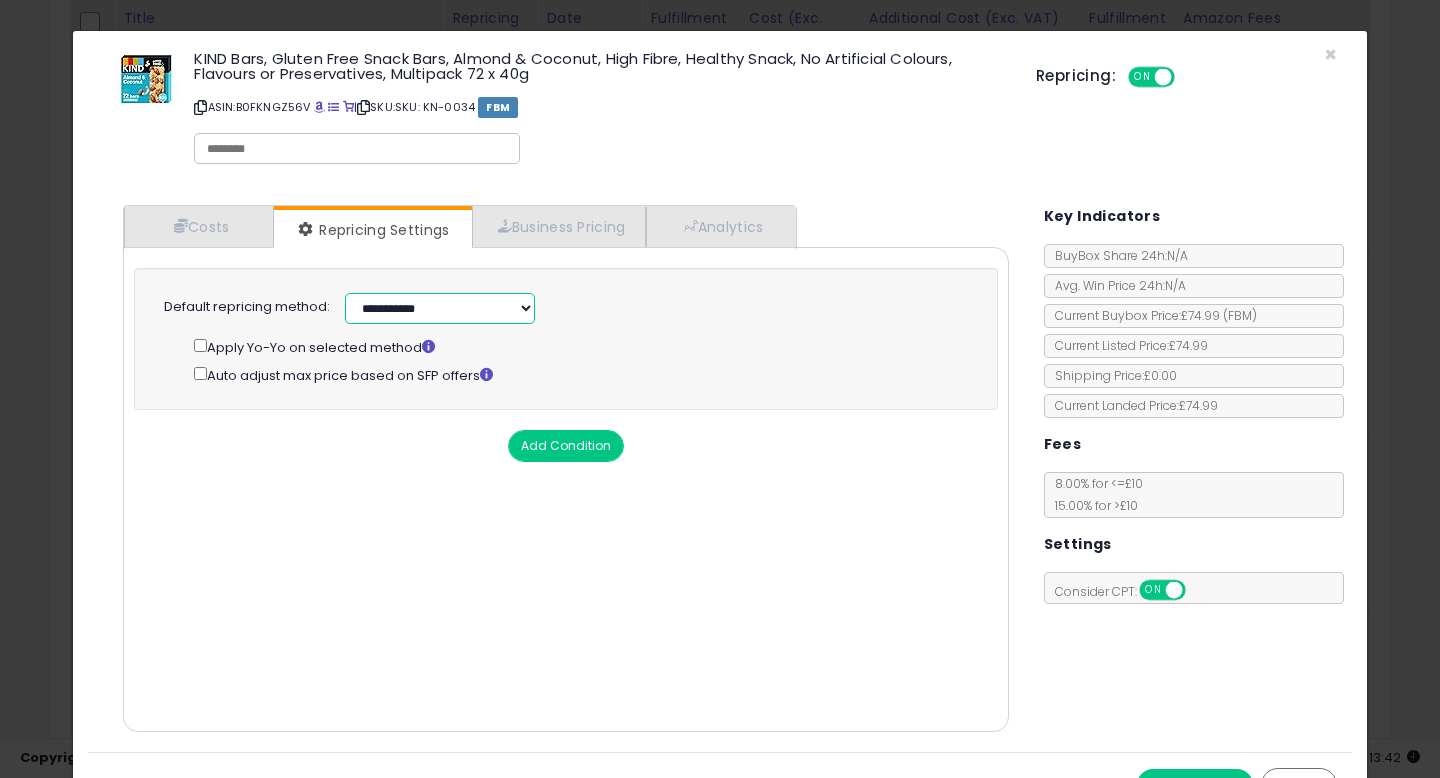 click on "**********" at bounding box center (440, 308) 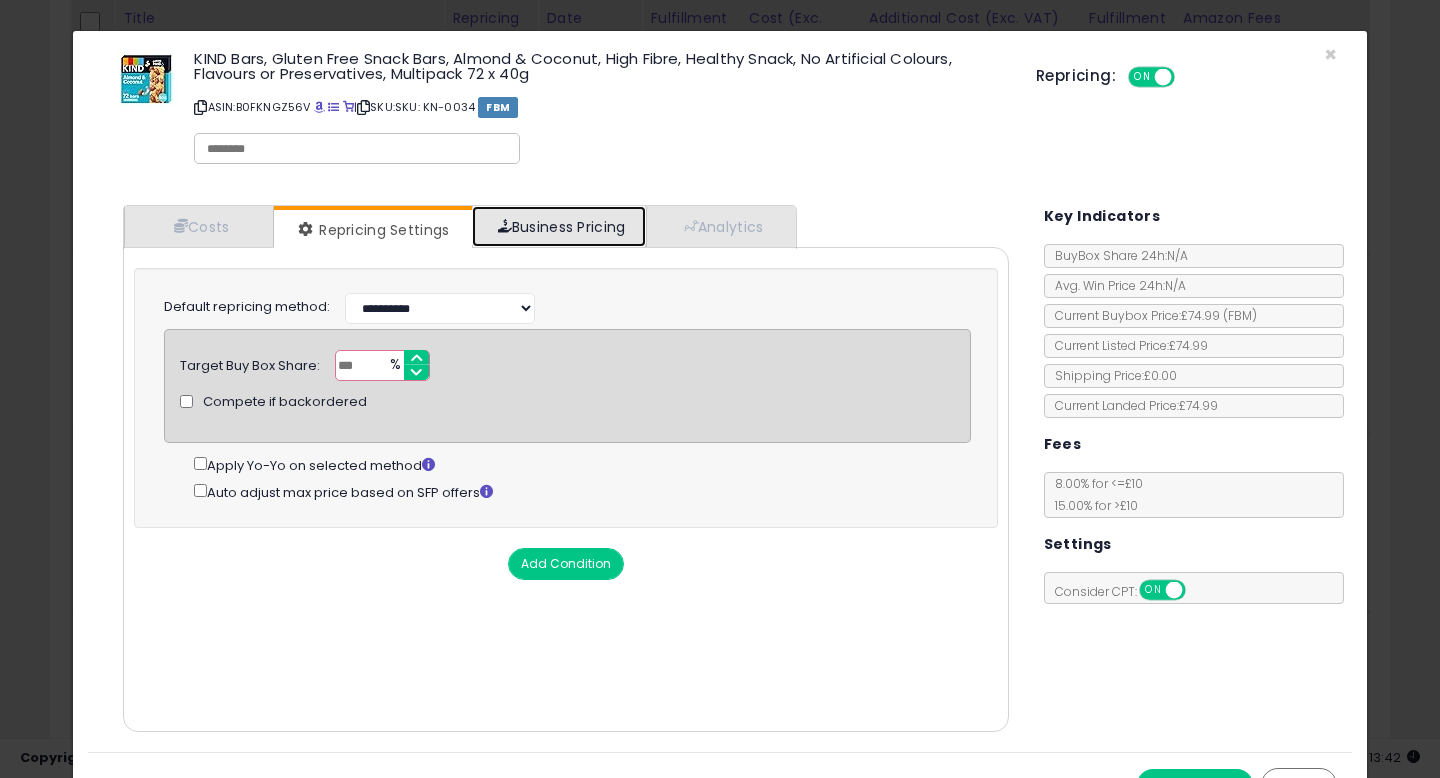 click on "Business Pricing" at bounding box center (559, 226) 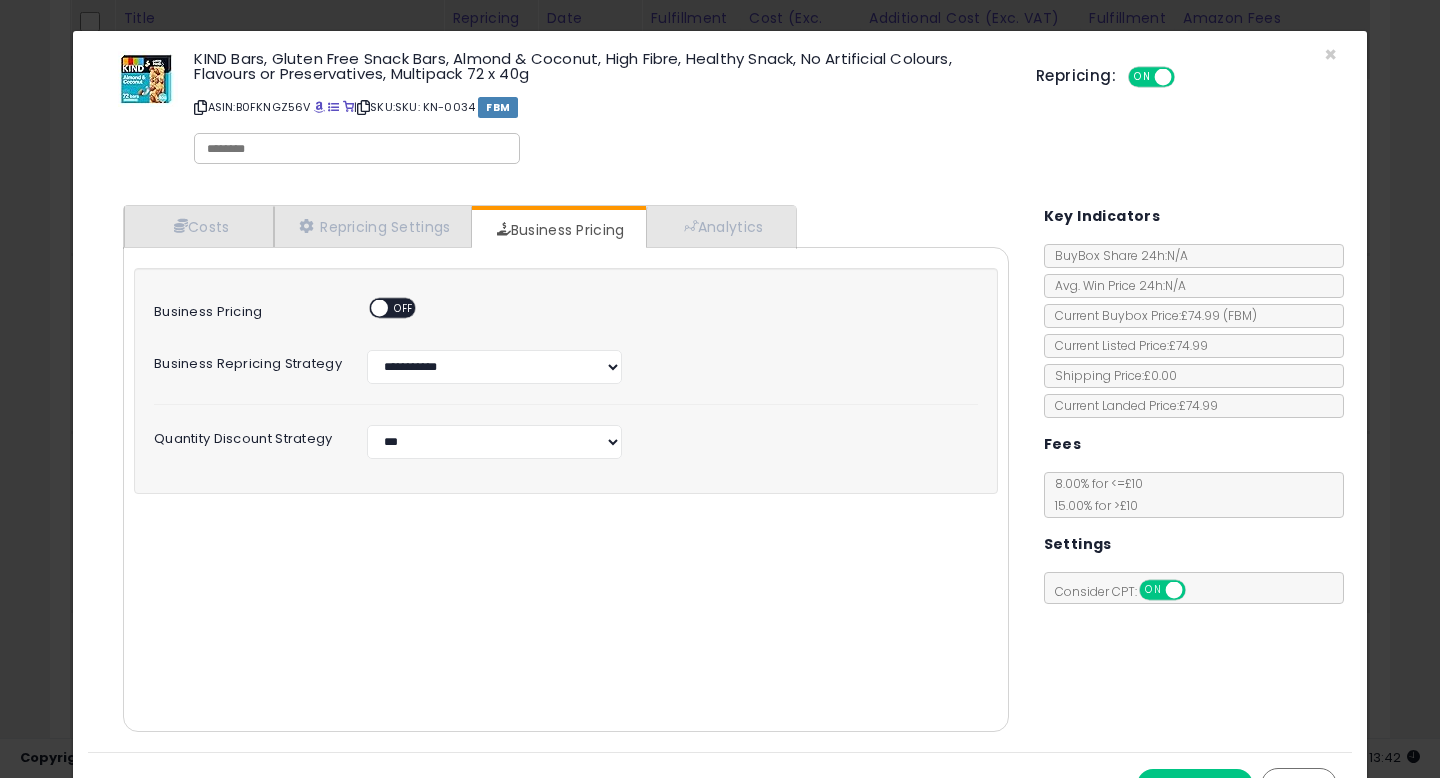 click on "OFF" at bounding box center [404, 308] 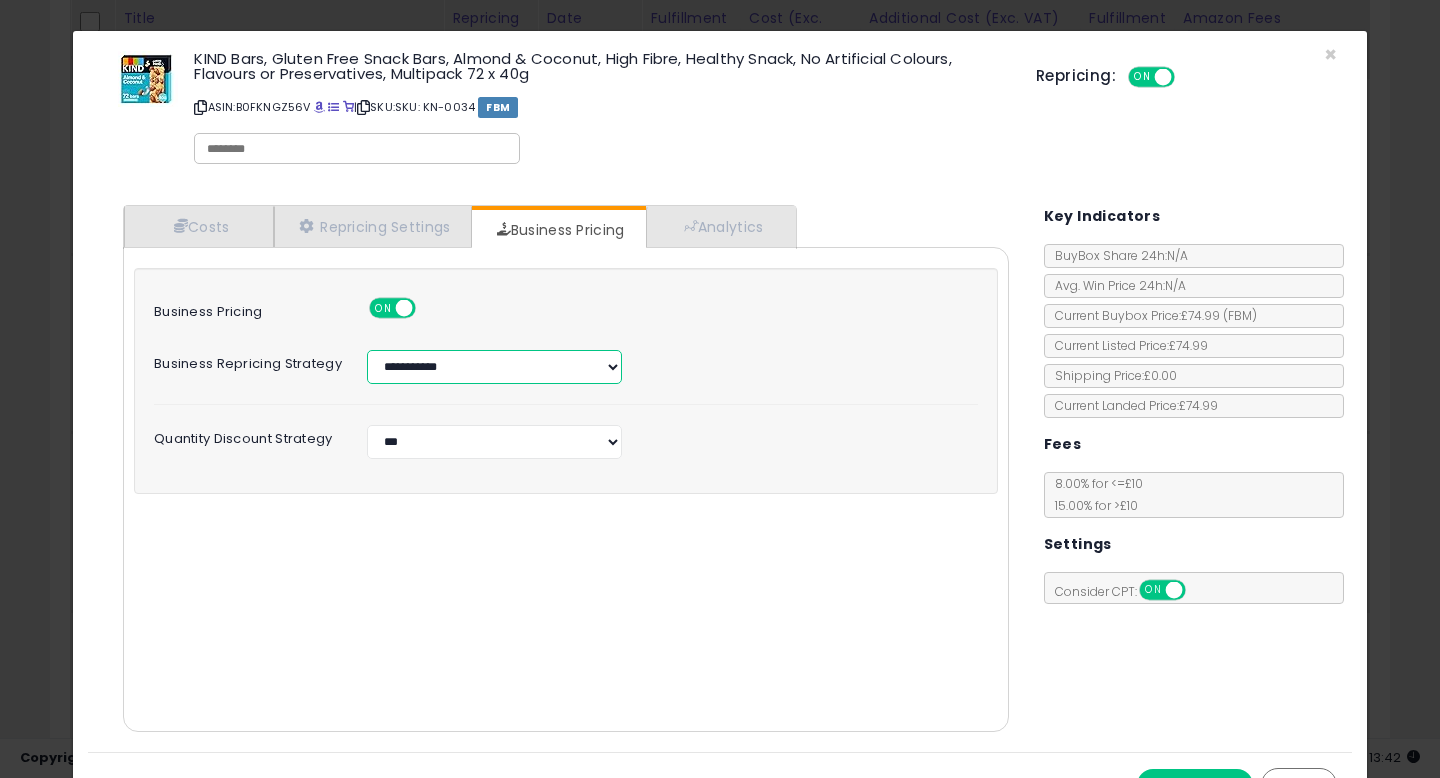 click on "**********" at bounding box center (494, 367) 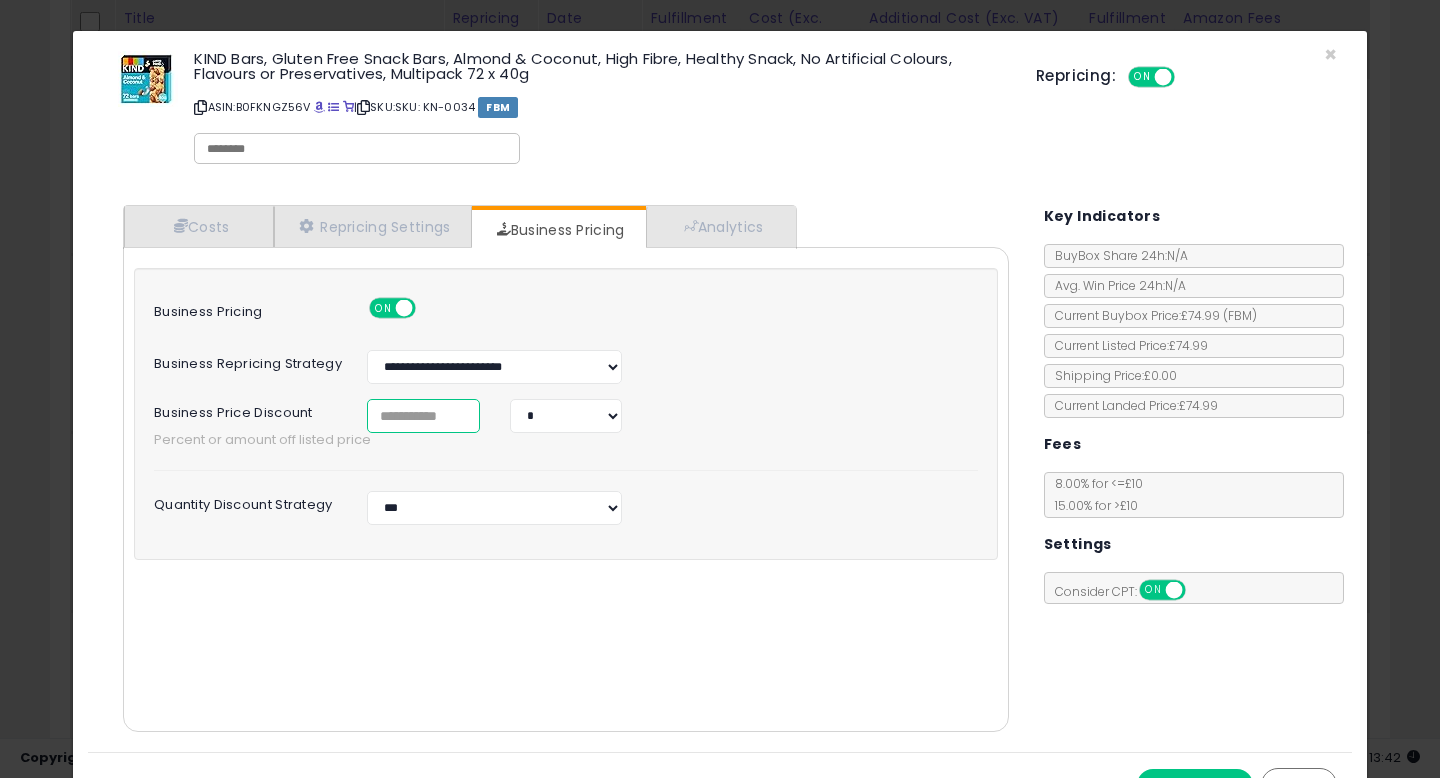 click at bounding box center (423, 416) 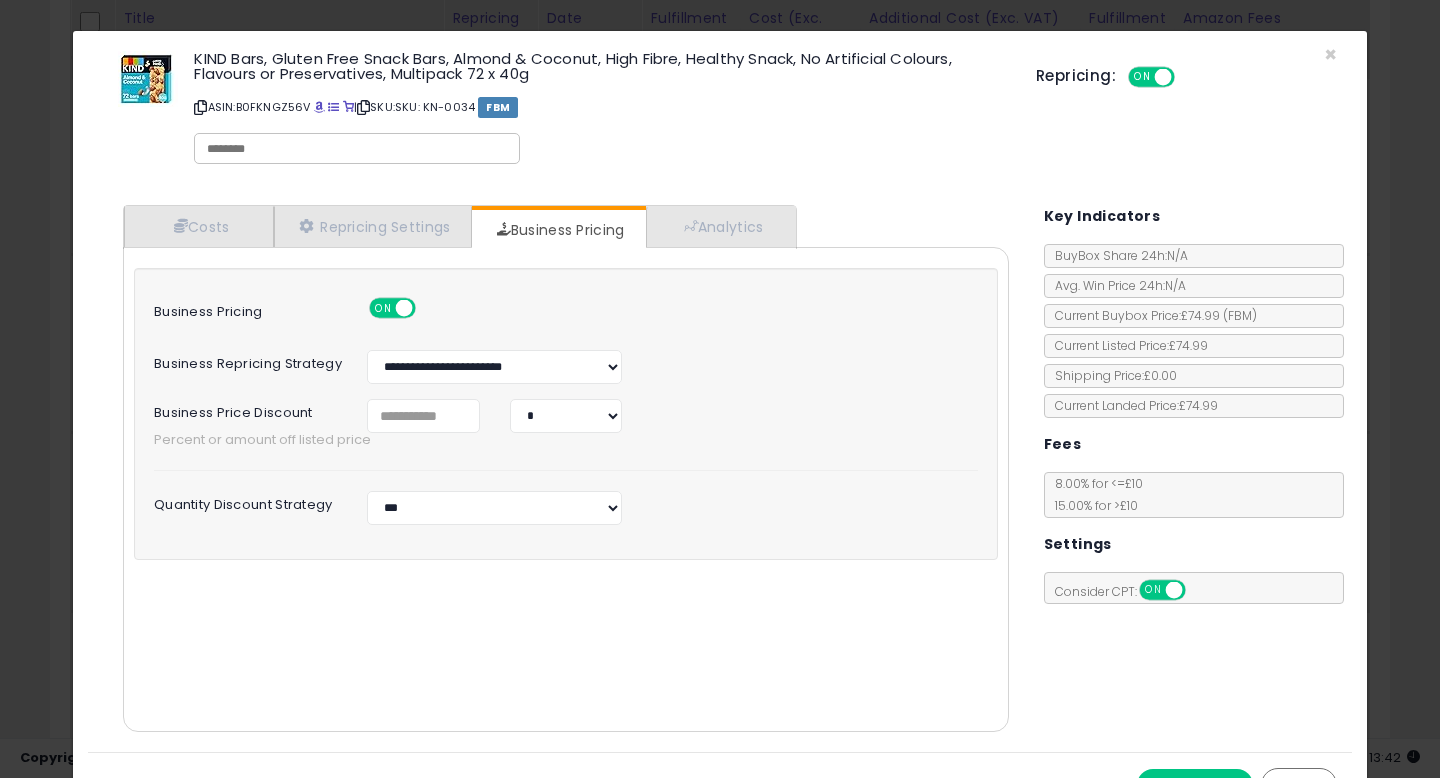 click on "**********" at bounding box center [566, 406] 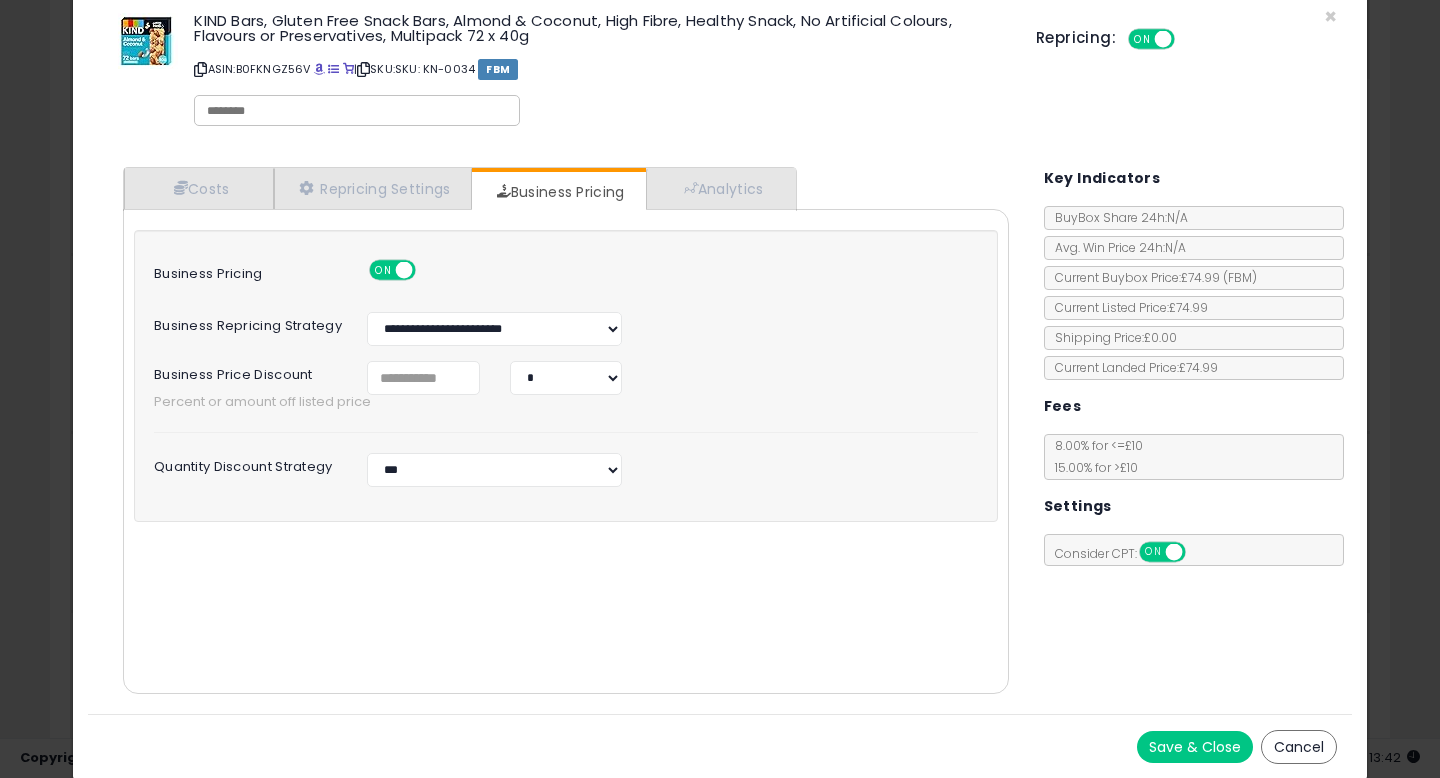 click on "Save & Close" at bounding box center [1195, 747] 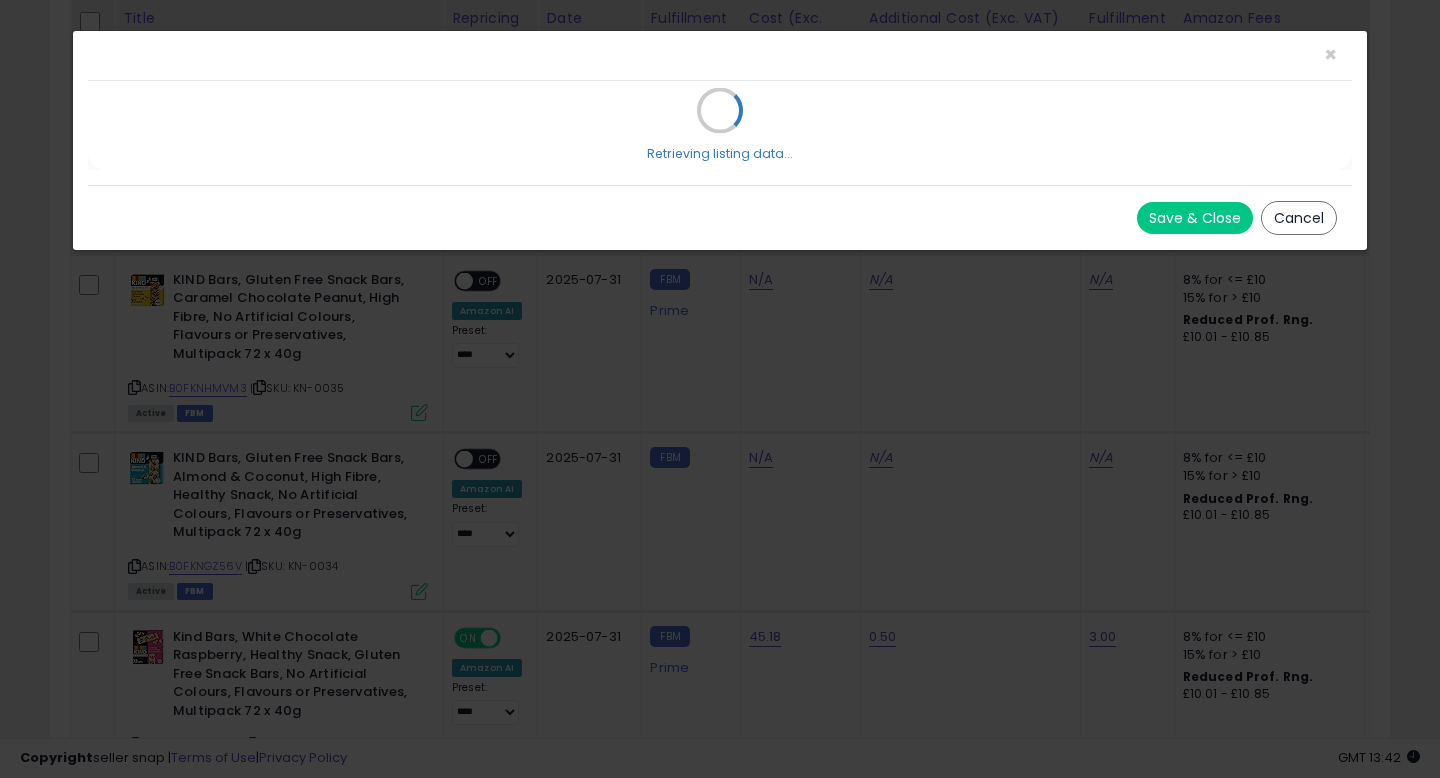 scroll, scrollTop: 0, scrollLeft: 0, axis: both 